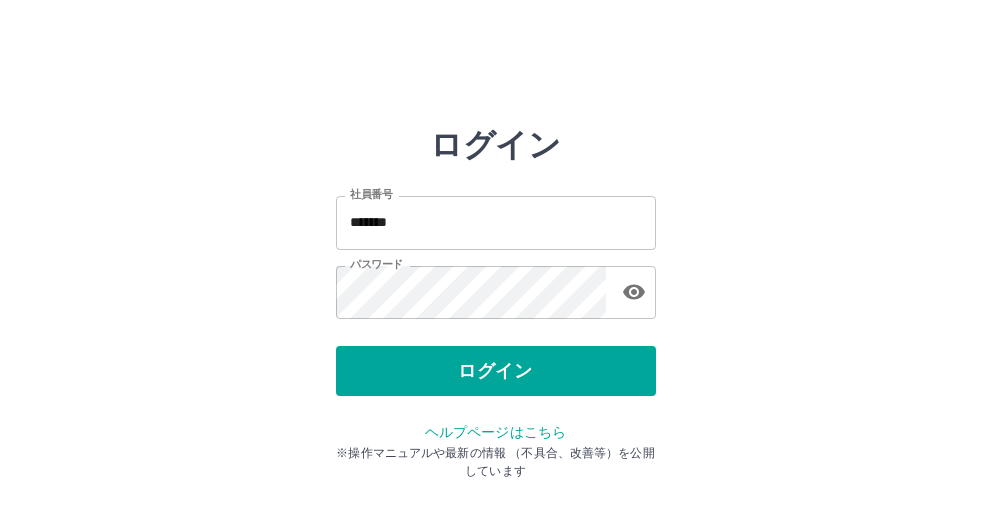 scroll, scrollTop: 0, scrollLeft: 0, axis: both 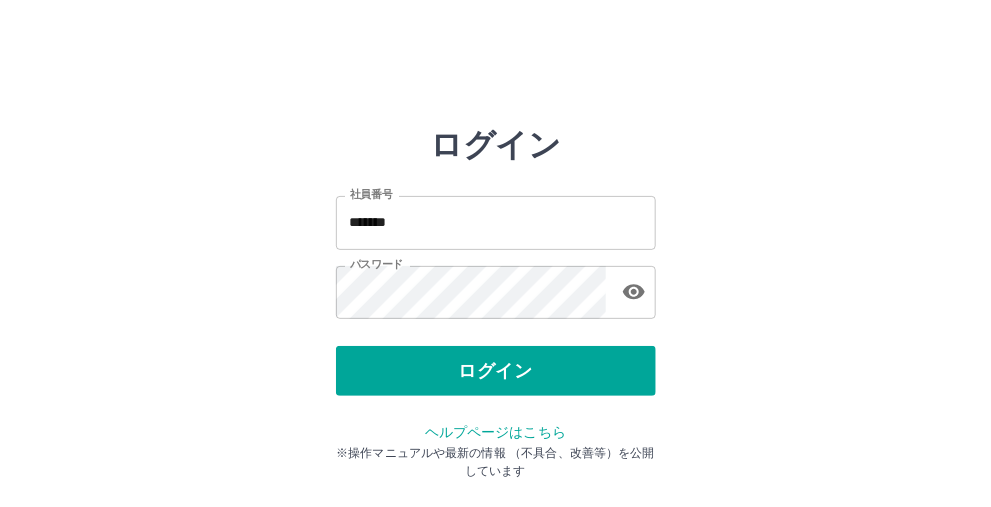 click on "ログイン" at bounding box center [496, 371] 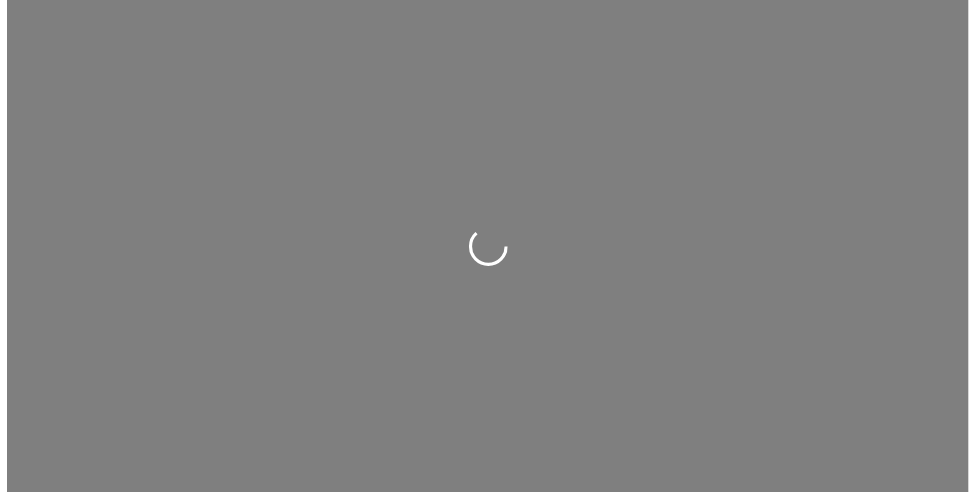scroll, scrollTop: 0, scrollLeft: 0, axis: both 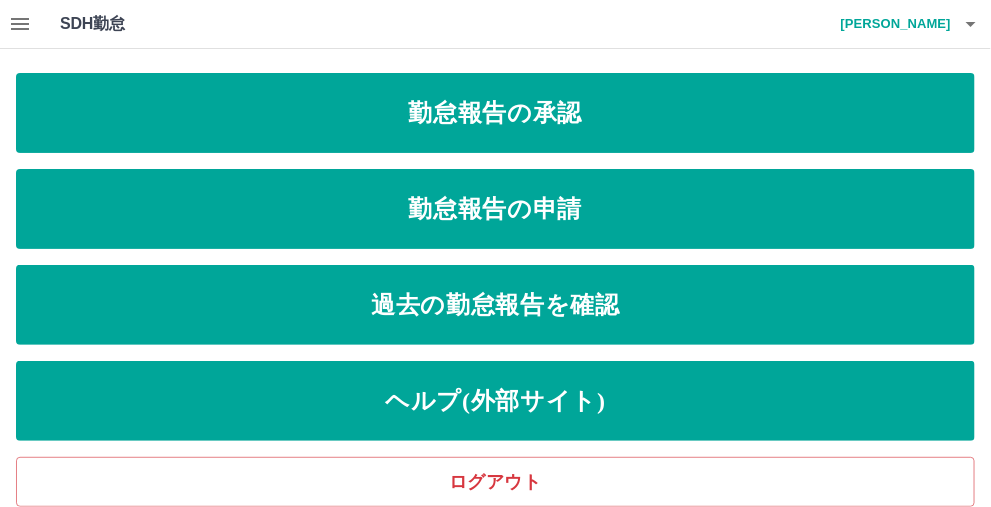 click at bounding box center [20, 24] 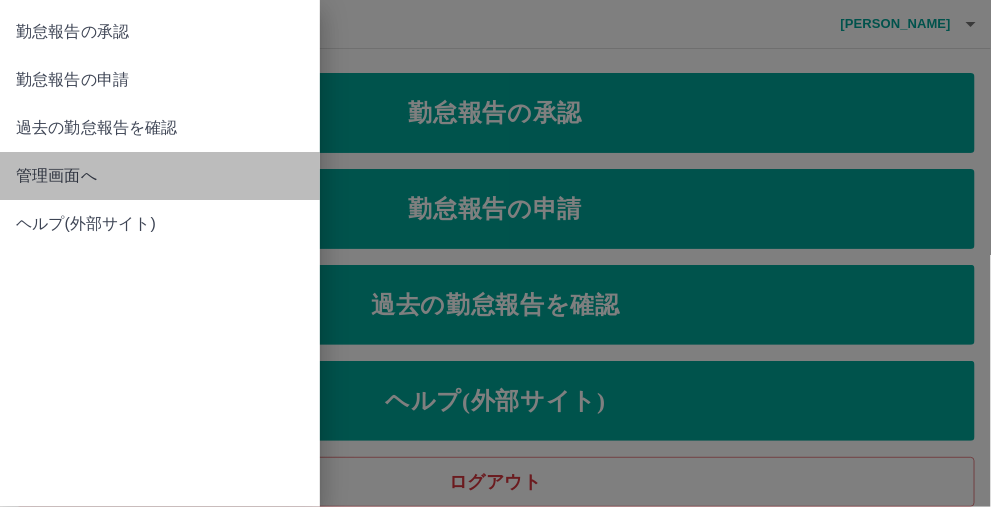 click on "管理画面へ" at bounding box center [160, 176] 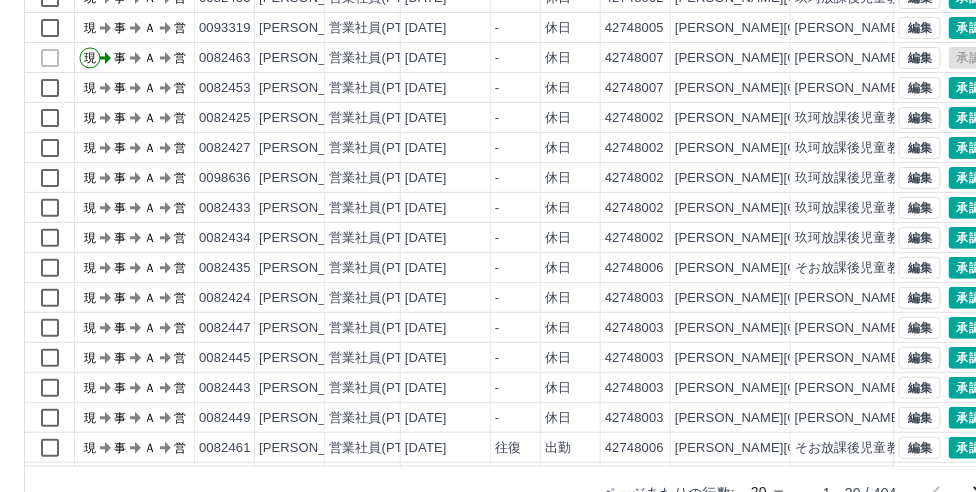 scroll, scrollTop: 352, scrollLeft: 0, axis: vertical 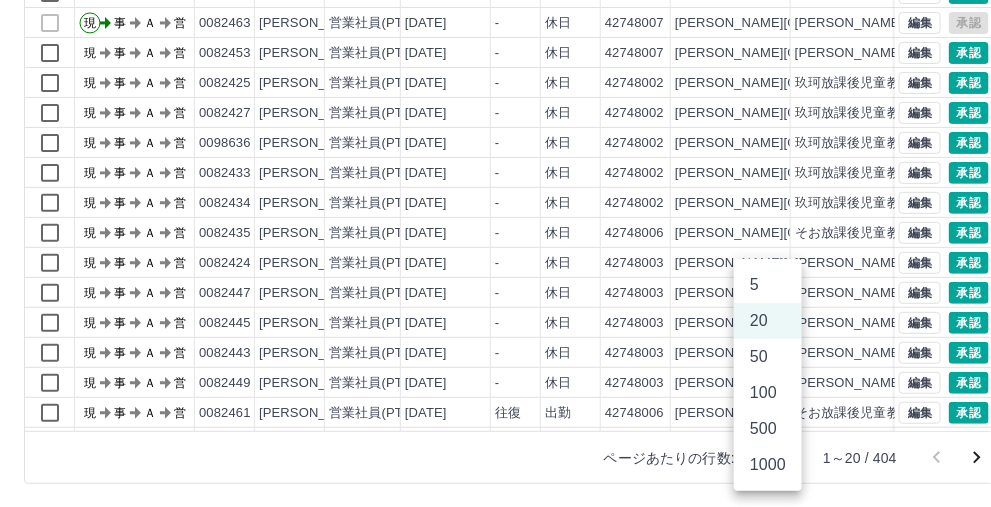 click on "SDH勤怠 [PERSON_NAME] 勤務実績承認 前月 [DATE] 次月 今月 月選択 承認モード 削除モード 一括承認 列一覧 0 フィルター 行間隔 エクスポート 承認フロー 社員番号 社員名 社員区分 勤務日 交通費 勤務区分 契約コード 契約名 現場名 始業 終業 休憩 所定開始 所定終業 承認 現 事 Ａ 営 0082455 [PERSON_NAME] 営業社員(PT契約) [DATE]  -  休日 42748004 [PERSON_NAME][GEOGRAPHIC_DATA] [PERSON_NAME][PERSON_NAME]放課後児童教室 - - - - - 現 事 Ａ 営 0082438 [PERSON_NAME] 営業社員(PT契約) [DATE]  -  休日 42748002 [PERSON_NAME][GEOGRAPHIC_DATA] 玖珂放課後児童教室 - - - - - 現 事 Ａ 営 0093319 [PERSON_NAME] 営業社員(PT契約) [DATE]  -  休日 42748005 [PERSON_NAME][GEOGRAPHIC_DATA] [PERSON_NAME]放課後児童教室 - - - - - 現 事 Ａ 営 0082463 登龍　[PERSON_NAME] 営業社員(PT契約) [DATE]  -  休日 42748007 [PERSON_NAME][GEOGRAPHIC_DATA] 周[PERSON_NAME]放課後児童教室 - - - - - 現 事 Ａ 営 0082453 [PERSON_NAME] 営業社員(PT契約)  -" at bounding box center (495, 85) 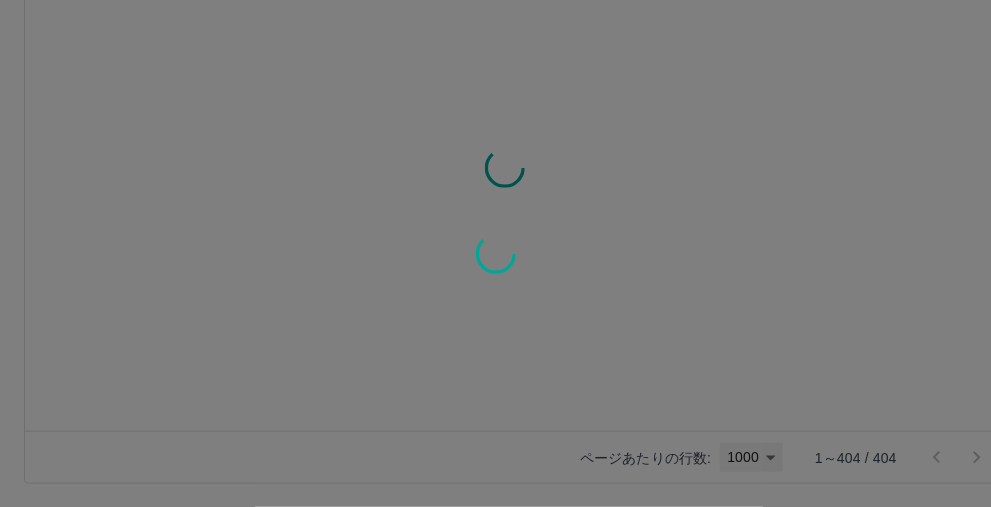 type on "****" 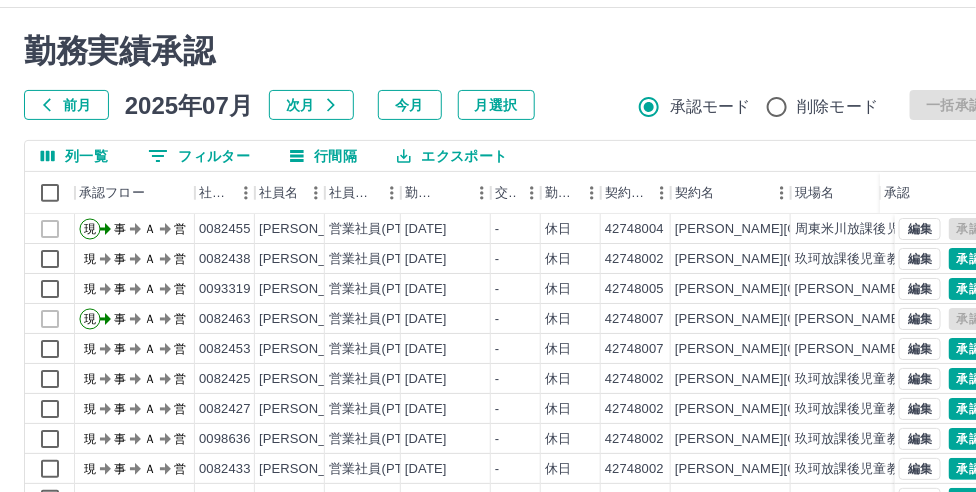 scroll, scrollTop: 0, scrollLeft: 0, axis: both 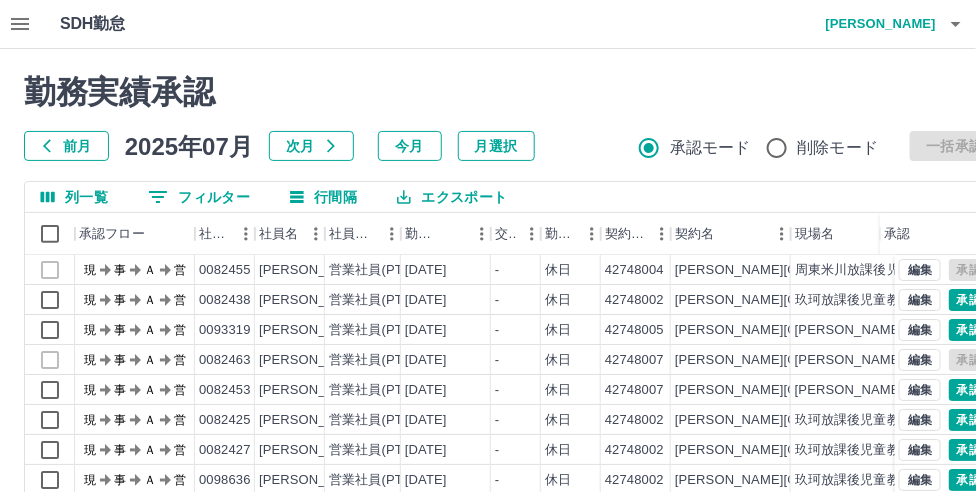 click on "0 フィルター" at bounding box center [199, 197] 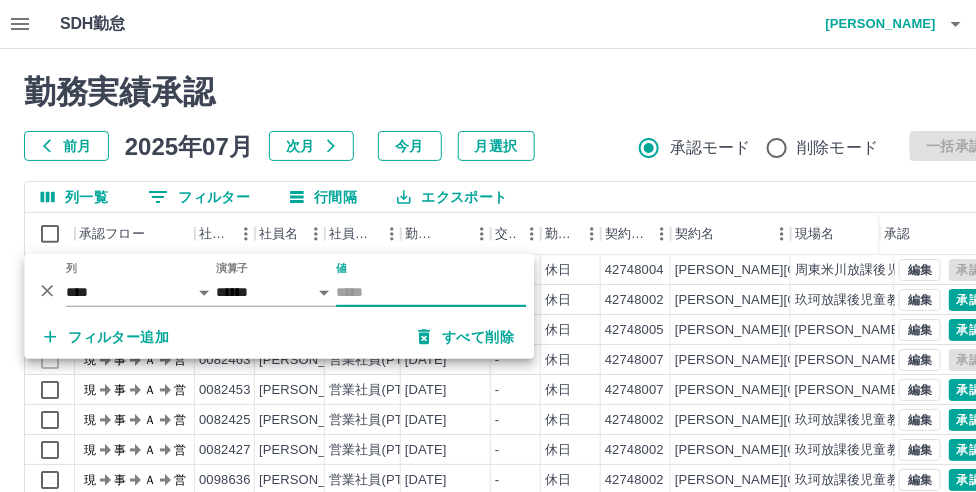 click on "値" at bounding box center (431, 292) 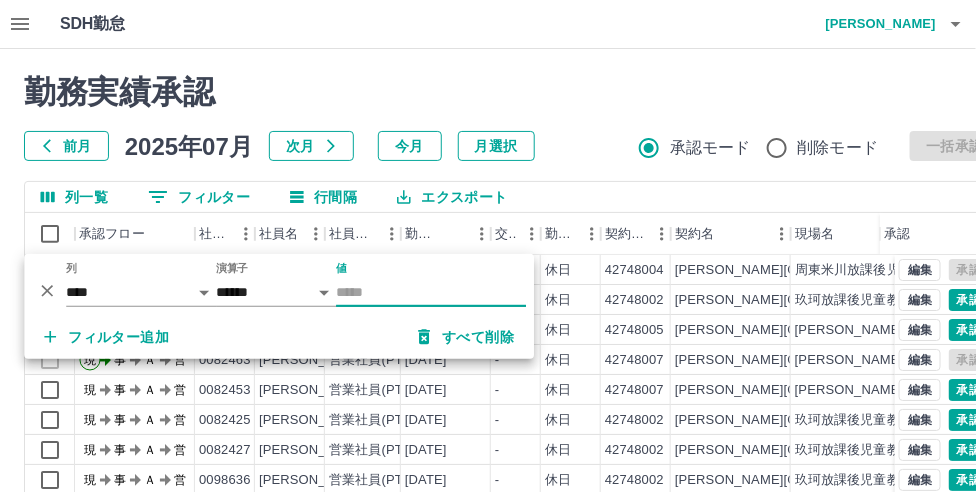 click on "値" at bounding box center [431, 292] 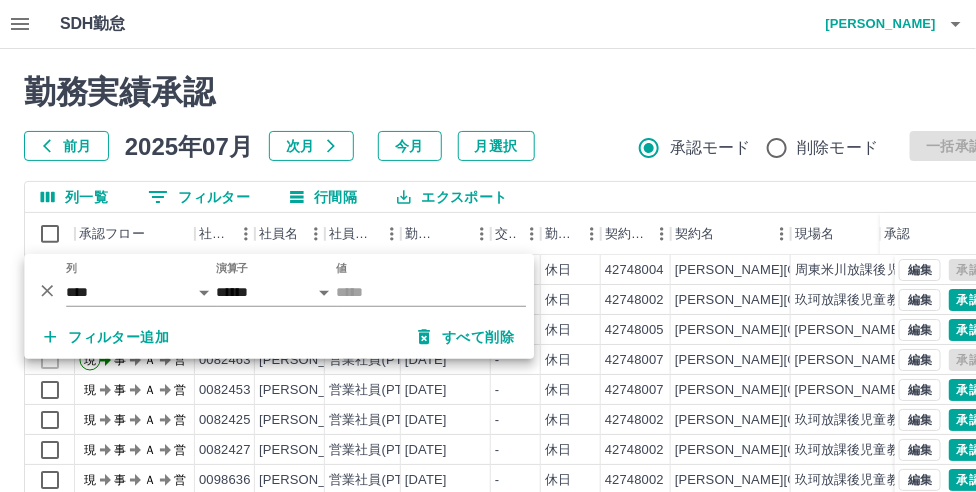 click on "SDH勤怠 [PERSON_NAME]" at bounding box center [488, 24] 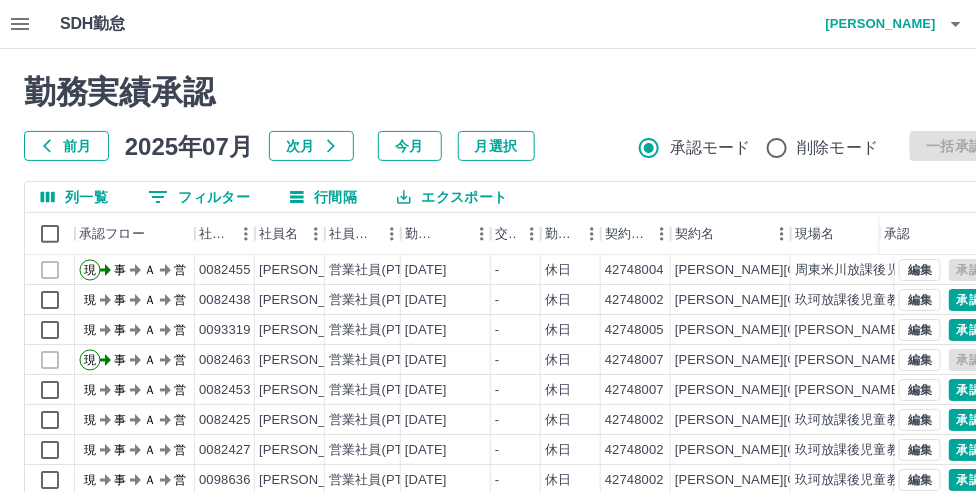 scroll, scrollTop: 100, scrollLeft: 0, axis: vertical 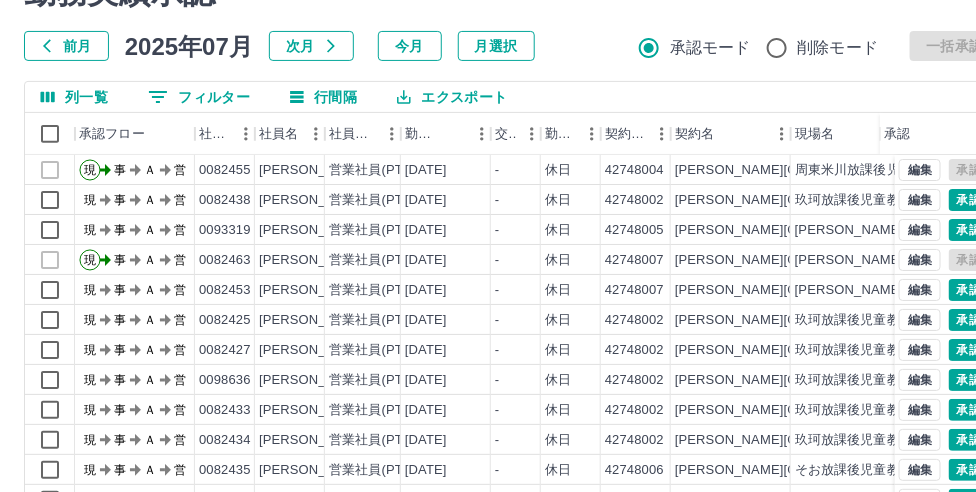 click on "0 フィルター" at bounding box center (199, 97) 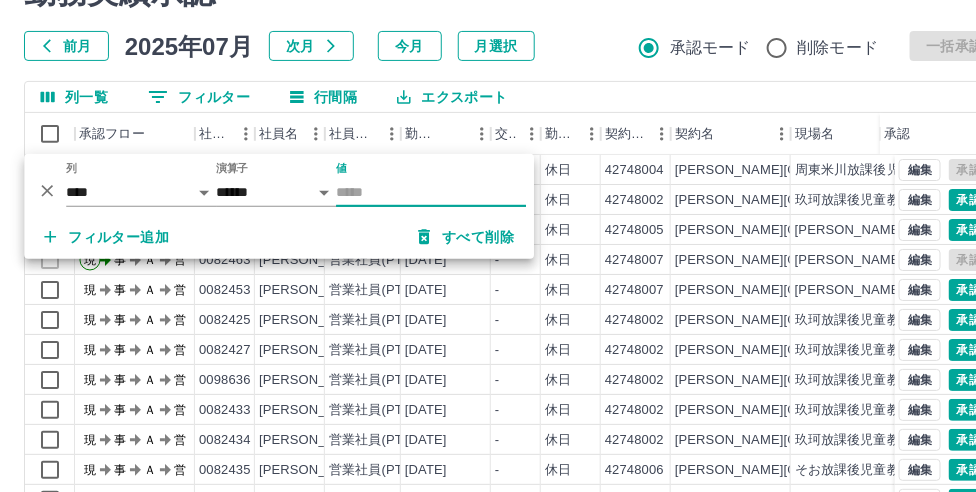 click on "値" at bounding box center (431, 192) 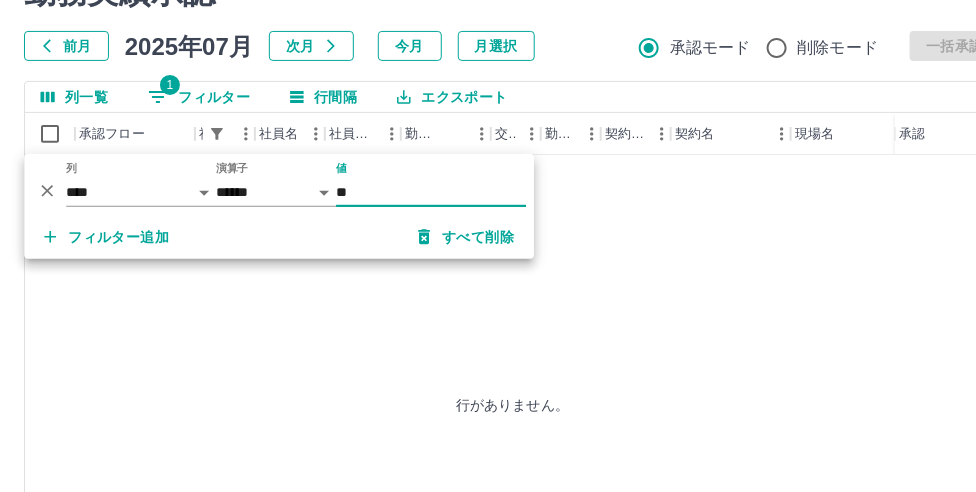 type on "*" 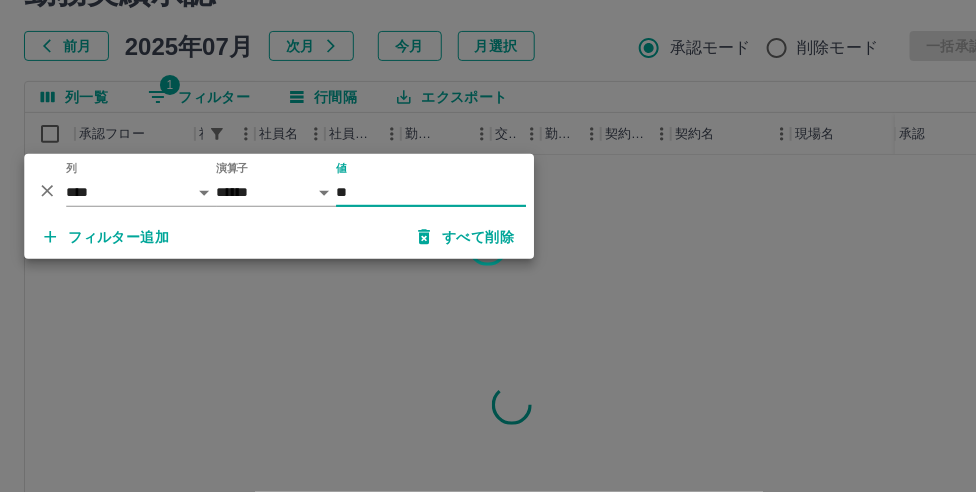 type on "*" 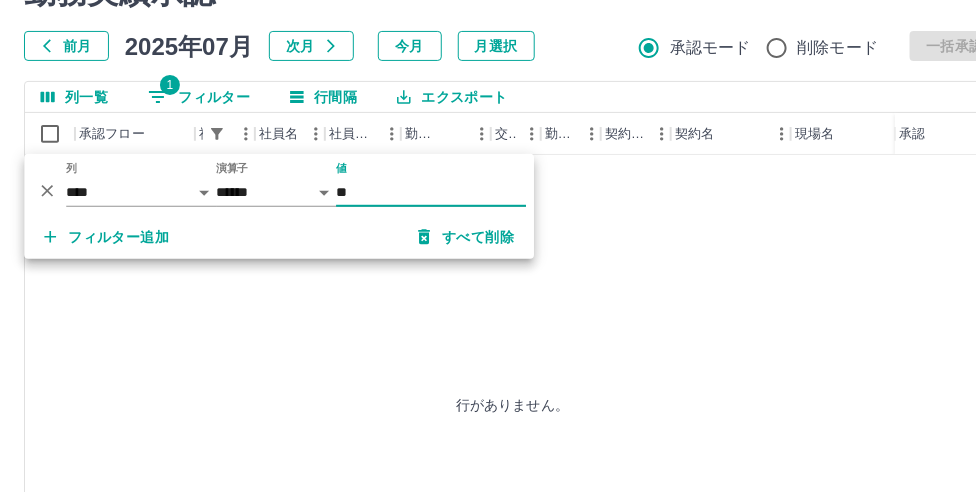 type on "**" 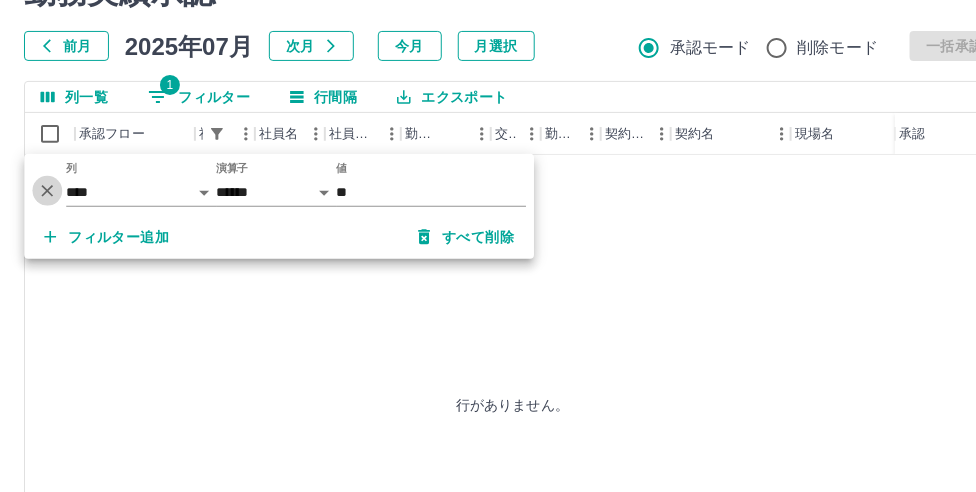 click 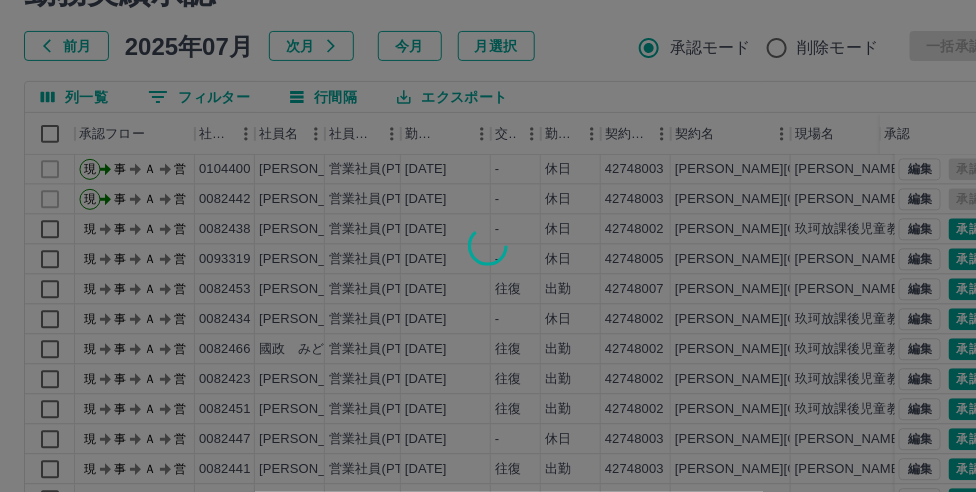 scroll, scrollTop: 1229, scrollLeft: 0, axis: vertical 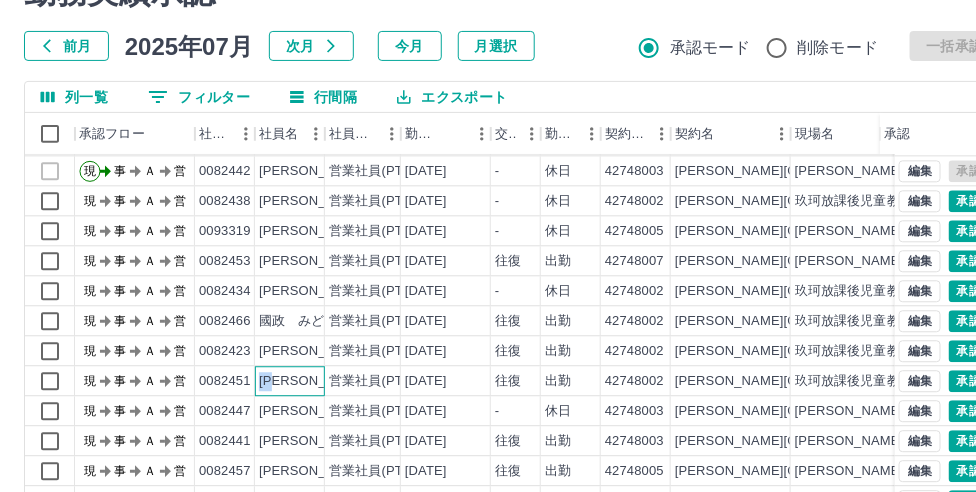 drag, startPoint x: 285, startPoint y: 379, endPoint x: 258, endPoint y: 377, distance: 27.073973 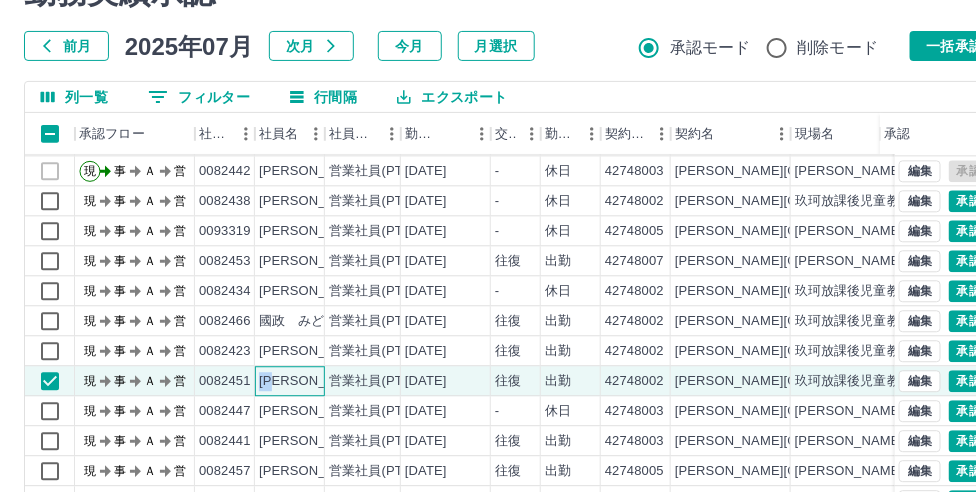 copy on "[PERSON_NAME]" 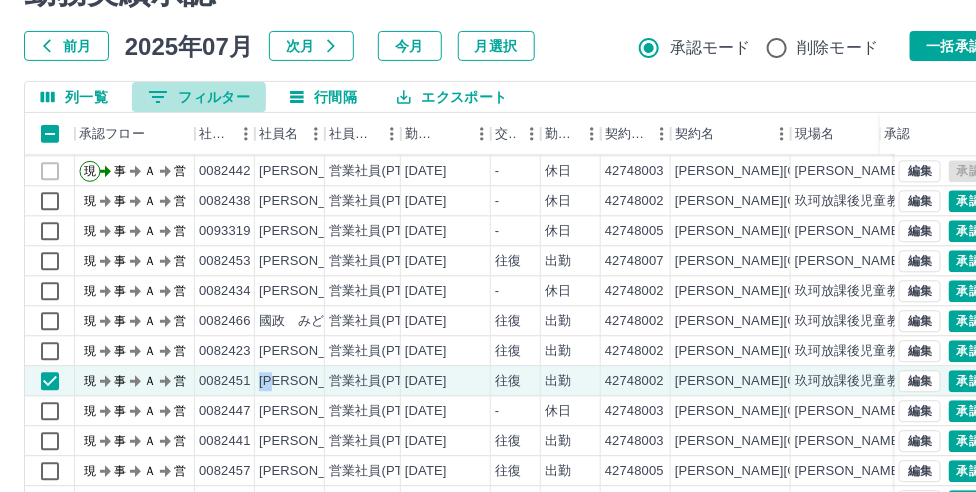 click on "0 フィルター" at bounding box center (199, 97) 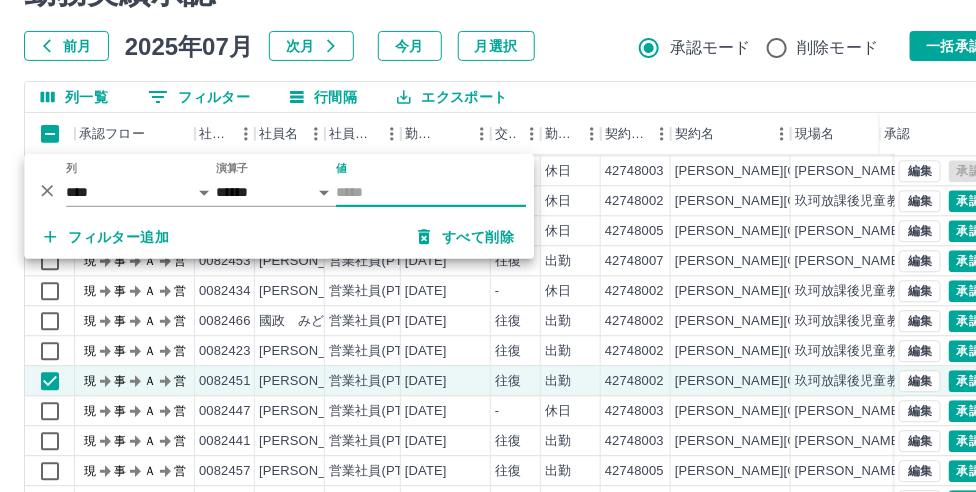 click on "値" at bounding box center [431, 192] 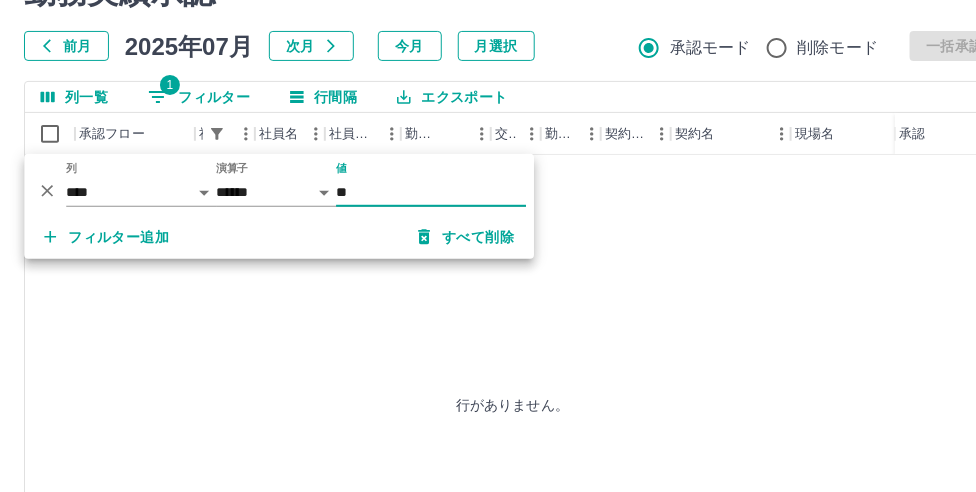 scroll, scrollTop: 0, scrollLeft: 0, axis: both 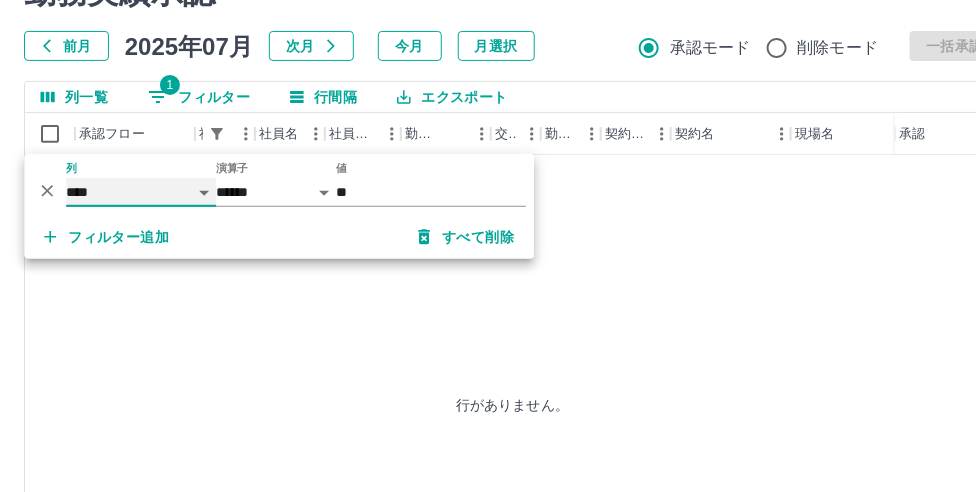 click on "**** *** **** *** *** **** ***** *** *** ** ** ** **** **** **** ** ** *** **** *****" at bounding box center (141, 192) 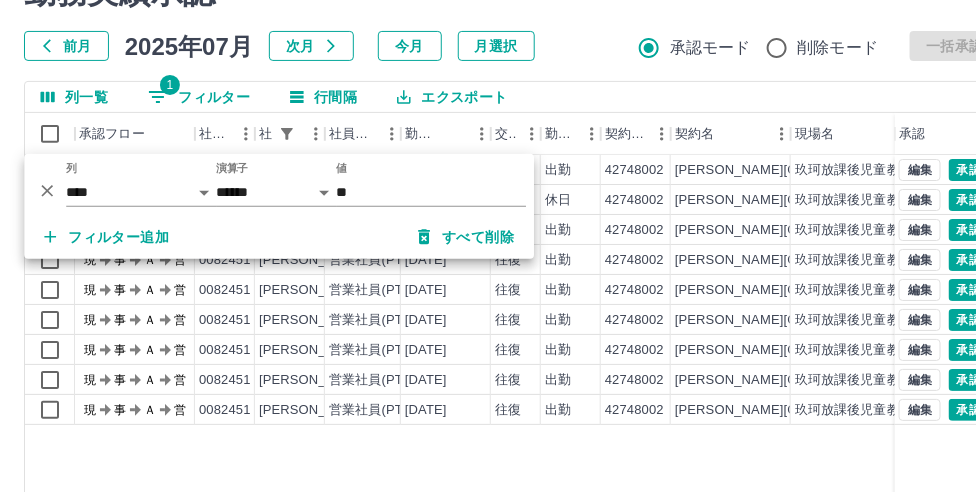 click on "現 事 Ａ 営 0082451 [PERSON_NAME] 営業社員(PT契約) [DATE] 往復 出勤 42748002 [PERSON_NAME][GEOGRAPHIC_DATA] 玖珂放課後児童教室 13:30 18:45 00:00 13:30 18:45 現 事 Ａ 営 0082451 [PERSON_NAME] 営業社員(PT契約) [DATE]  -  休日 42748002 [PERSON_NAME]市 玖珂放課後児童教室 - - - - - 現 事 Ａ 営 0082451 [PERSON_NAME] 営業社員(PT契約) [DATE] 往復 出勤 42748002 [PERSON_NAME][GEOGRAPHIC_DATA] 玖珂放課後児童教室 13:30 18:35 00:00 13:30 18:35 現 事 Ａ 営 0082451 [PERSON_NAME] 営業社員(PT契約) [DATE] 往復 出勤 42748002 [PERSON_NAME][GEOGRAPHIC_DATA] 玖珂放課後児童教室 13:30 18:40 00:00 13:30 18:40 現 事 Ａ 営 0082451 [PERSON_NAME] 営業社員(PT契約) [DATE] 往復 出勤 42748002 [PERSON_NAME][GEOGRAPHIC_DATA] 玖珂放課後児童教室 13:30 18:10 00:00 13:30 18:10 現 事 Ａ 営 0082451 [PERSON_NAME] 営業社員(PT契約) [DATE] 往復 出勤 42748002 [PERSON_NAME][GEOGRAPHIC_DATA] 玖珂放課後児童教室 13:30 18:40 00:00 13:30 18:40 現 事 Ａ 営 0082451 [DATE] 現" at bounding box center [898, 411] 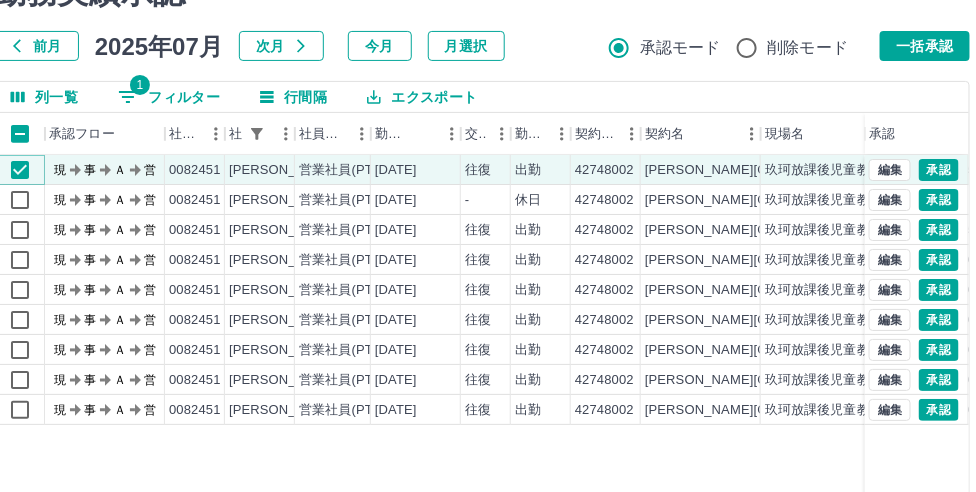 scroll, scrollTop: 100, scrollLeft: 47, axis: both 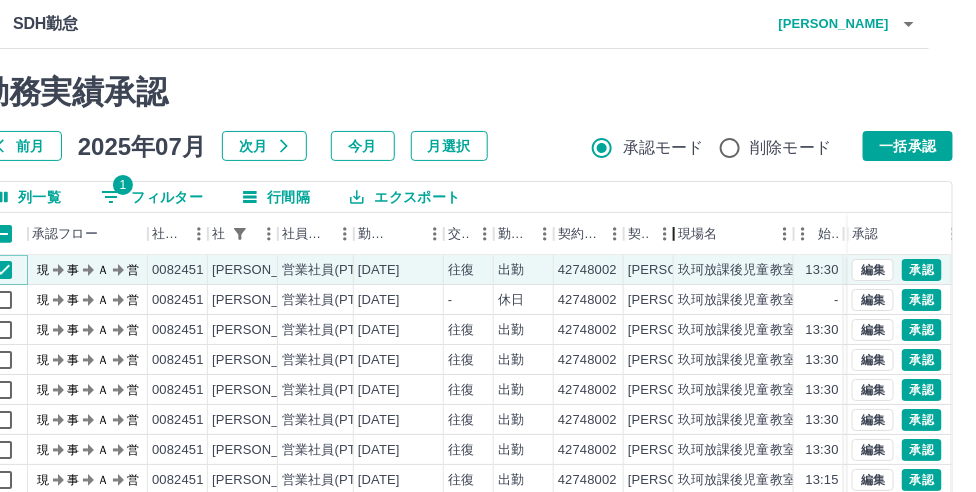 drag, startPoint x: 747, startPoint y: 221, endPoint x: 664, endPoint y: 237, distance: 84.5281 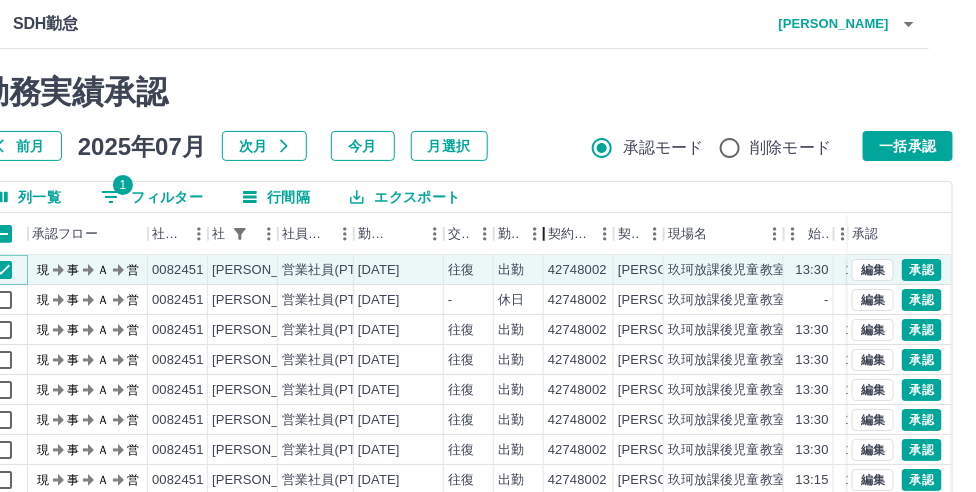 drag, startPoint x: 552, startPoint y: 214, endPoint x: 521, endPoint y: 226, distance: 33.24154 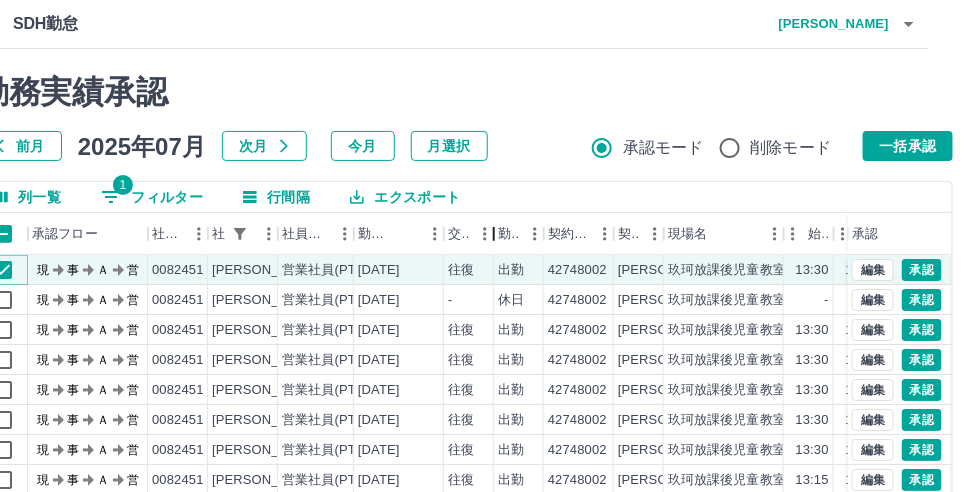 drag, startPoint x: 487, startPoint y: 214, endPoint x: 458, endPoint y: 221, distance: 29.832869 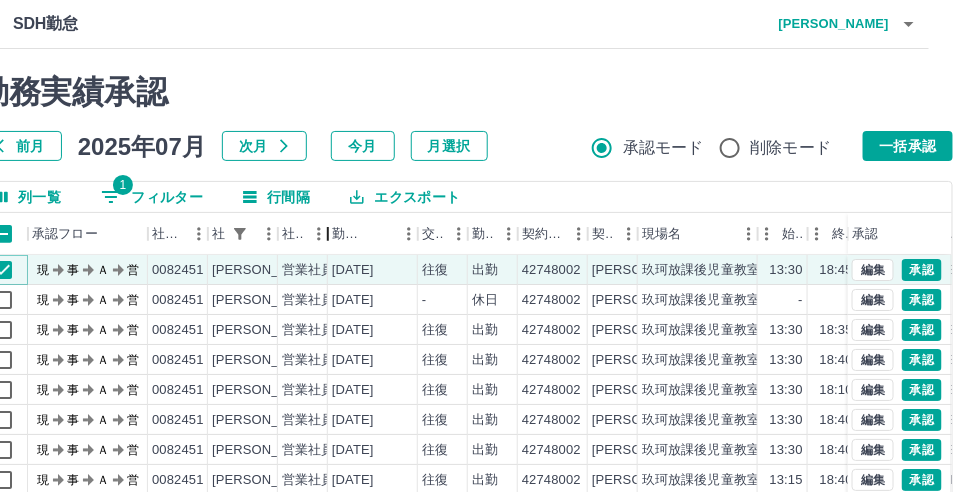 drag, startPoint x: 346, startPoint y: 213, endPoint x: 268, endPoint y: 226, distance: 79.07591 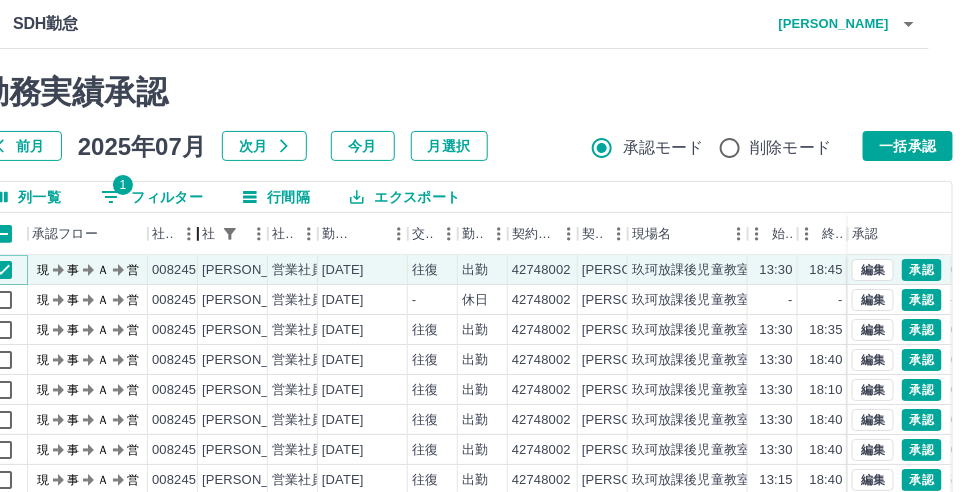 drag, startPoint x: 210, startPoint y: 215, endPoint x: 176, endPoint y: 220, distance: 34.36568 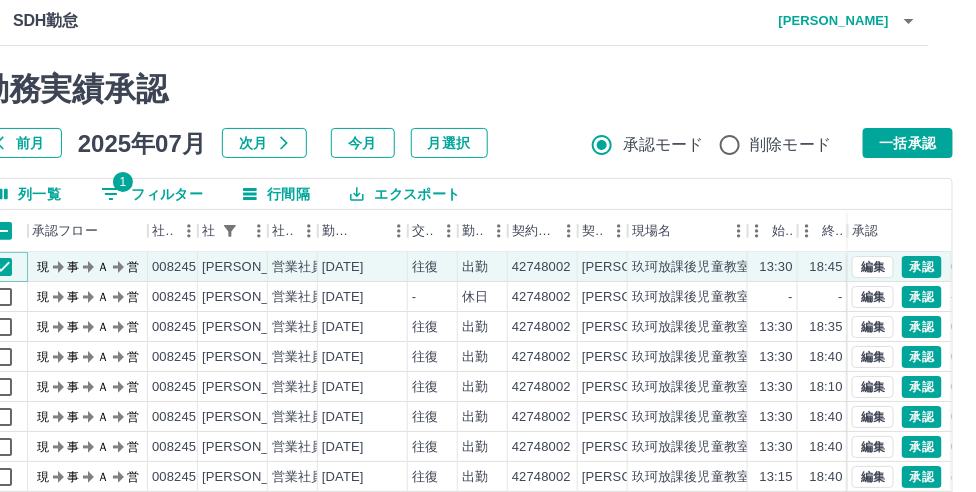 scroll, scrollTop: 0, scrollLeft: 47, axis: horizontal 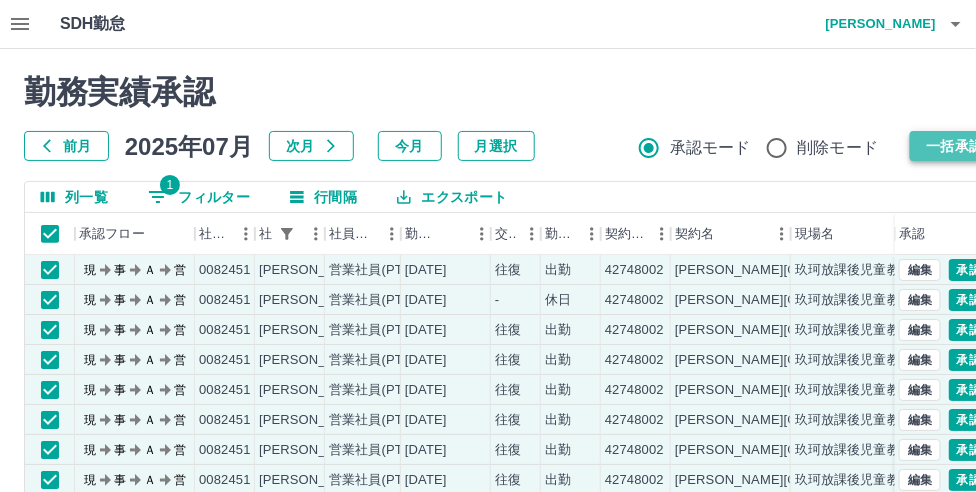 click on "一括承認" at bounding box center [955, 146] 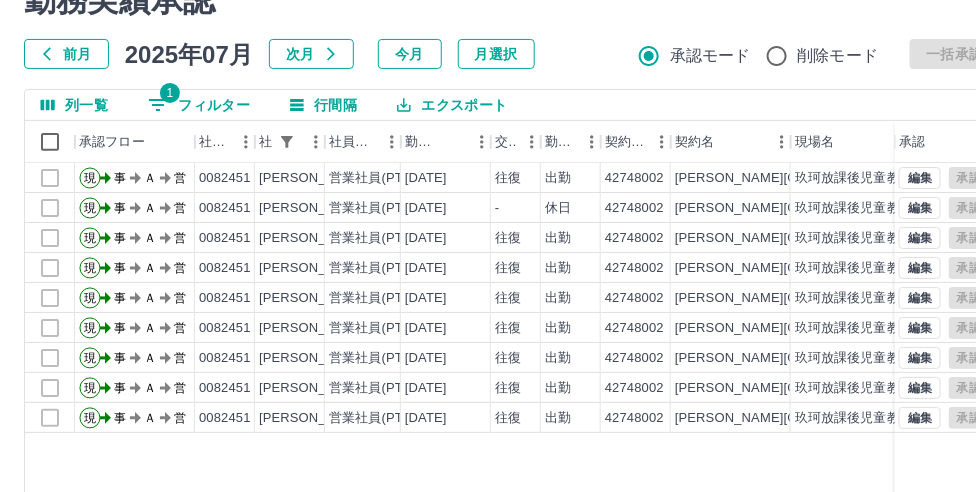 scroll, scrollTop: 0, scrollLeft: 0, axis: both 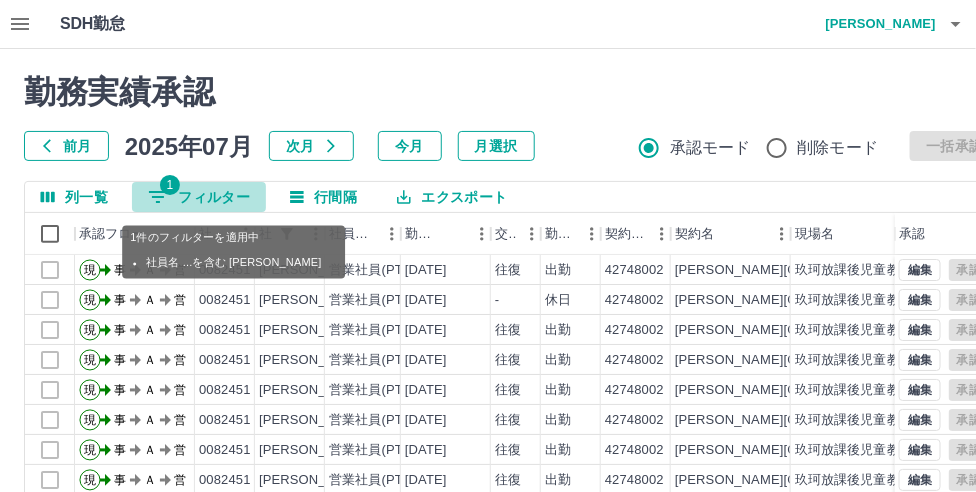 click on "1 フィルター" at bounding box center (199, 197) 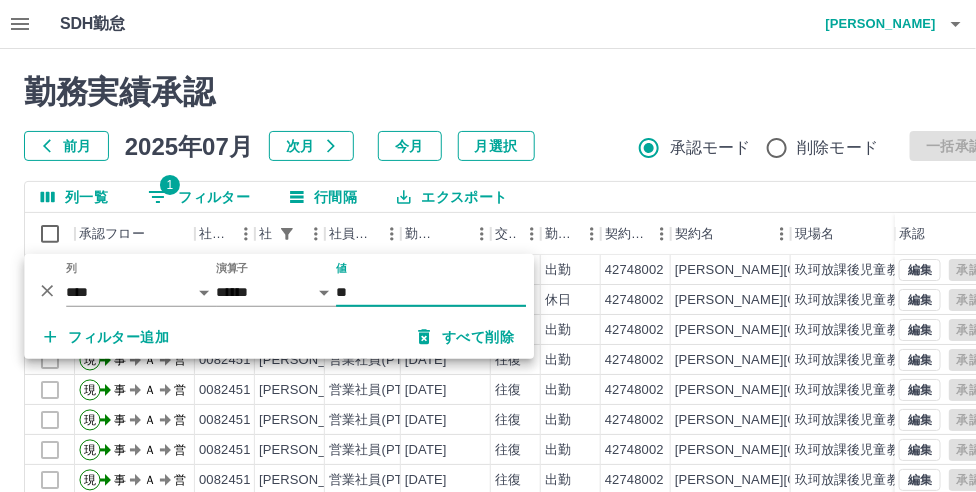 type on "*" 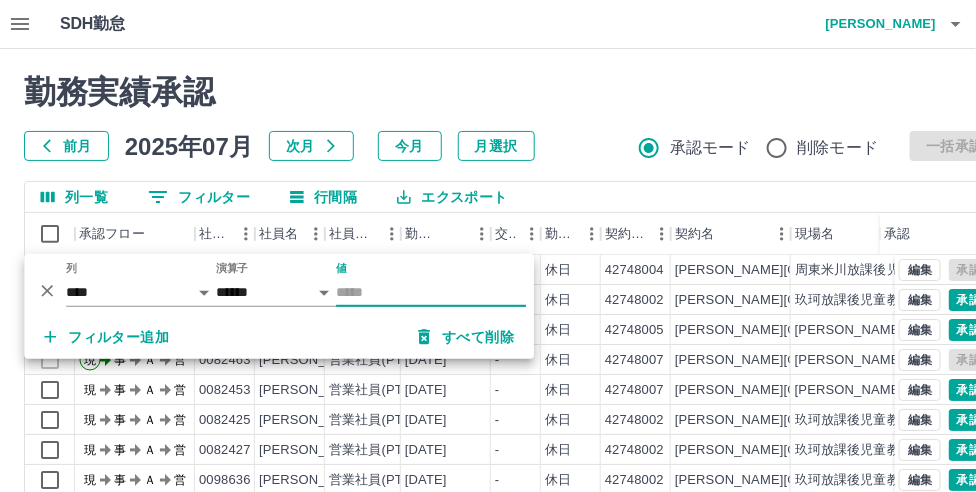 scroll, scrollTop: 100, scrollLeft: 0, axis: vertical 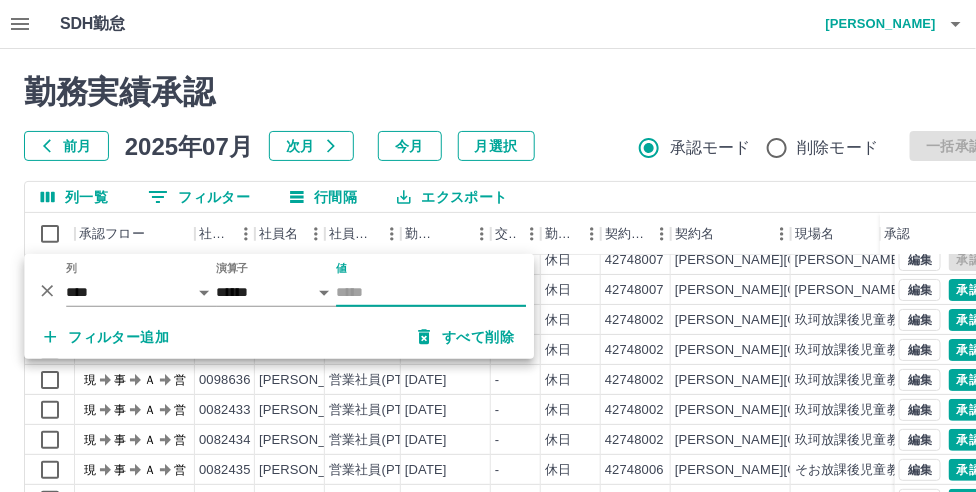 type 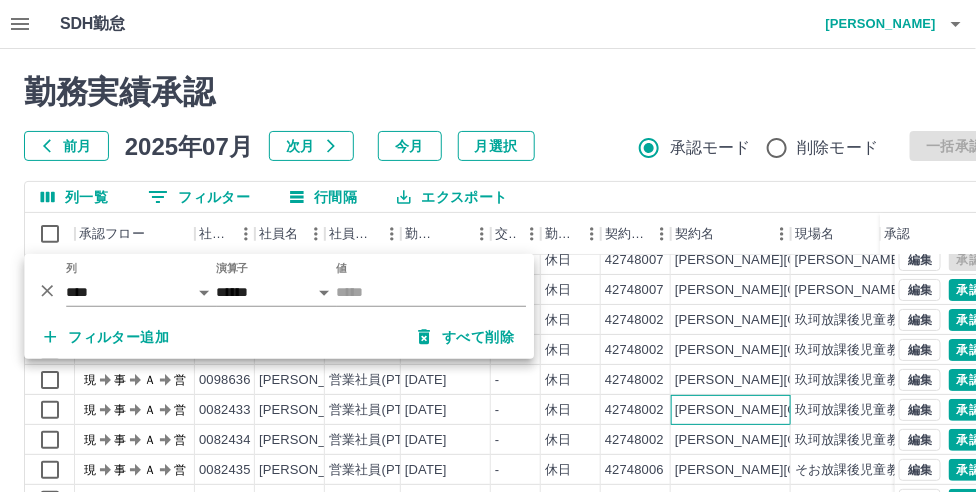 click on "[PERSON_NAME][GEOGRAPHIC_DATA]" at bounding box center (731, 410) 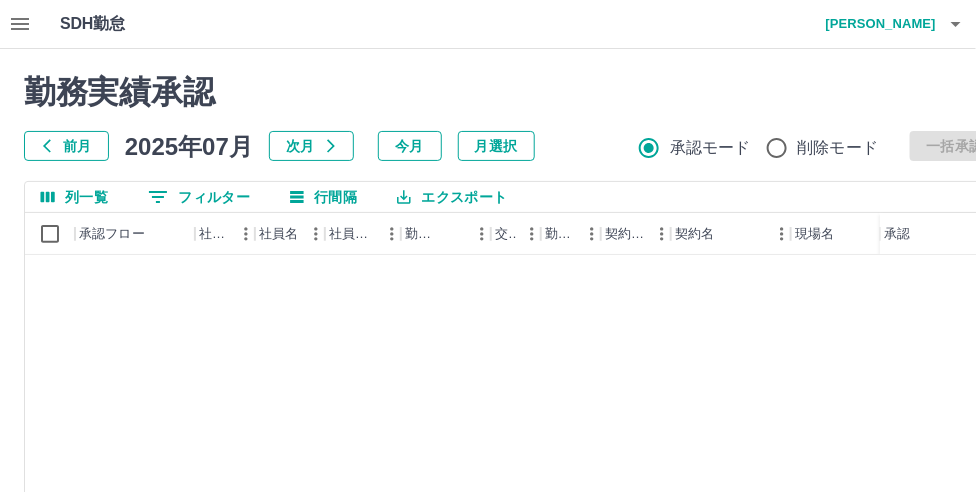 scroll, scrollTop: 2600, scrollLeft: 0, axis: vertical 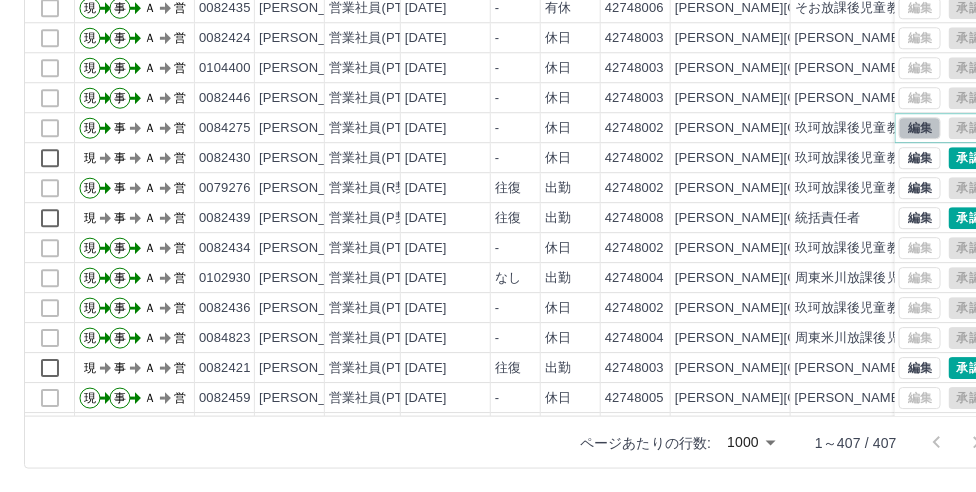 click on "編集" at bounding box center (920, 128) 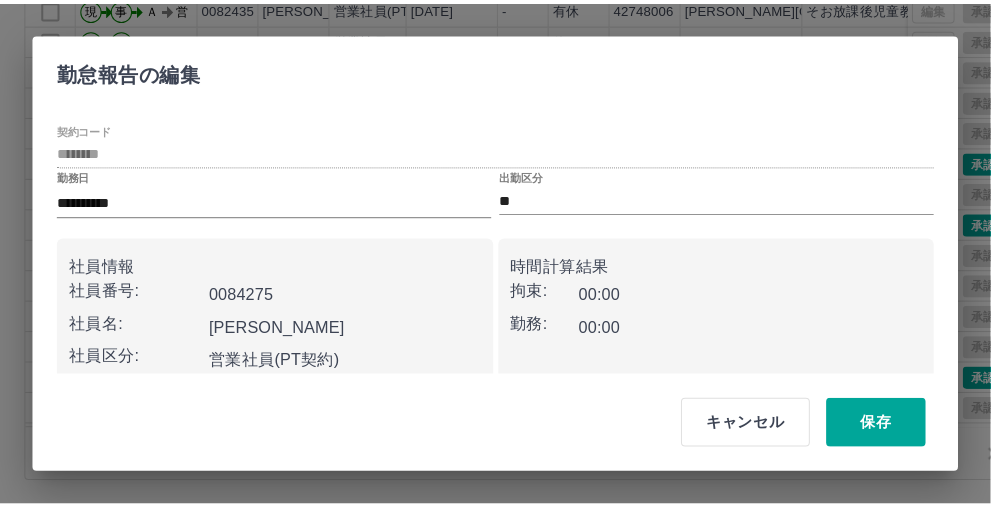 scroll, scrollTop: 337, scrollLeft: 0, axis: vertical 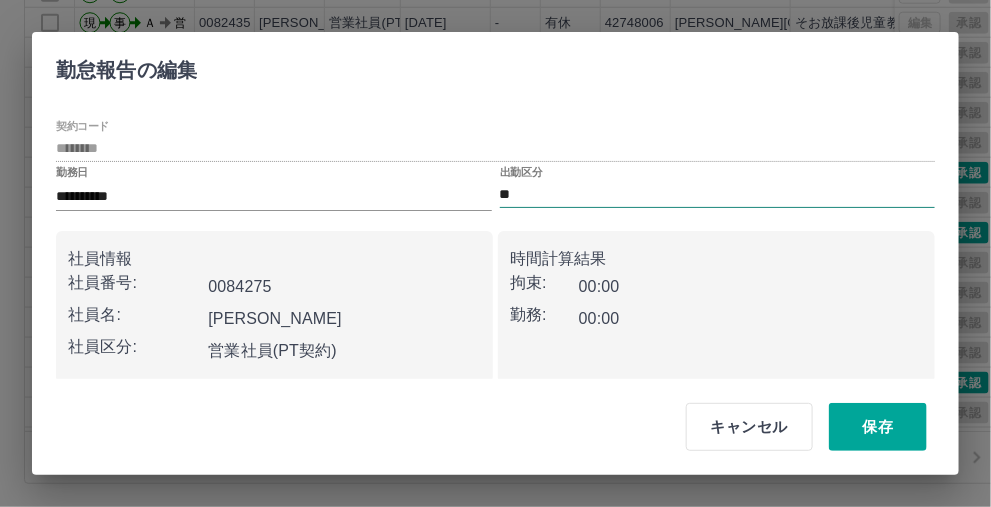 click on "**" at bounding box center [718, 194] 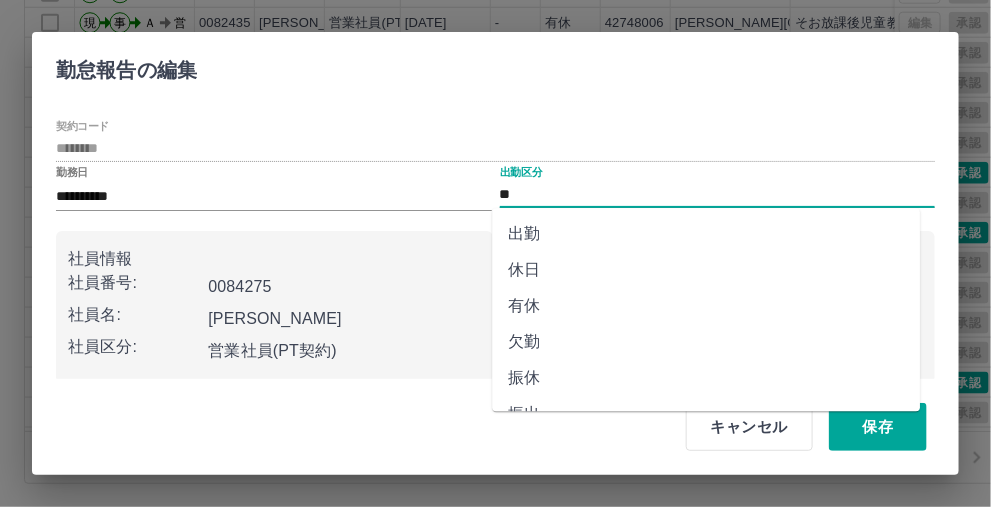 click on "出勤" at bounding box center (706, 235) 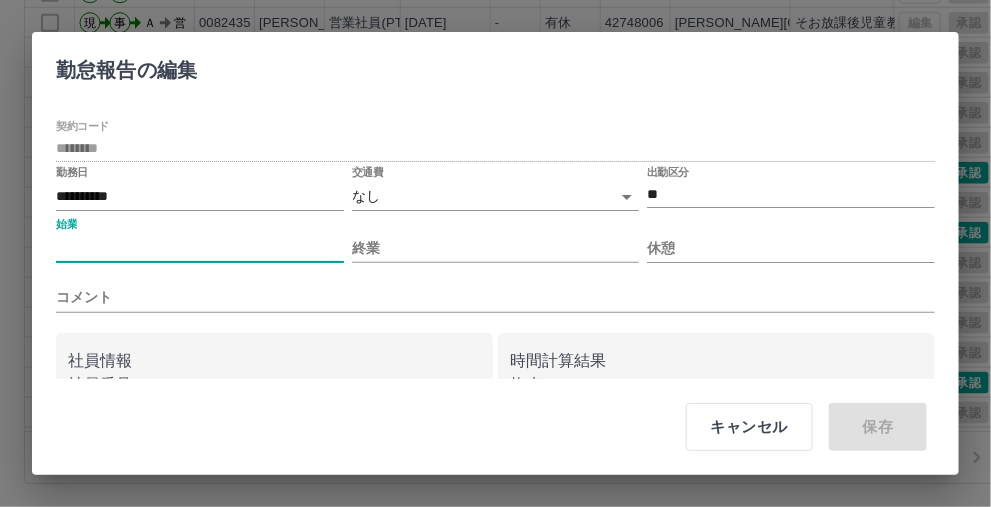 click on "始業" at bounding box center [200, 248] 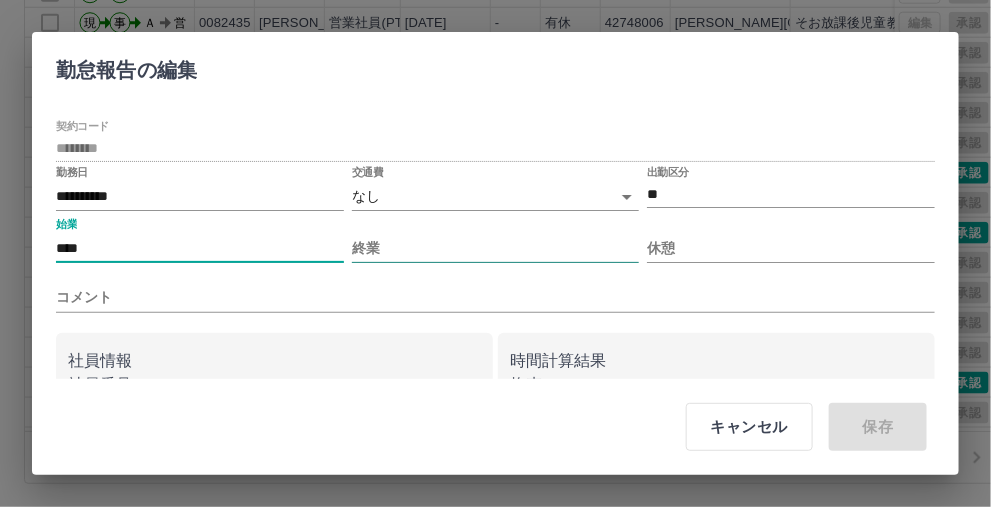 type on "****" 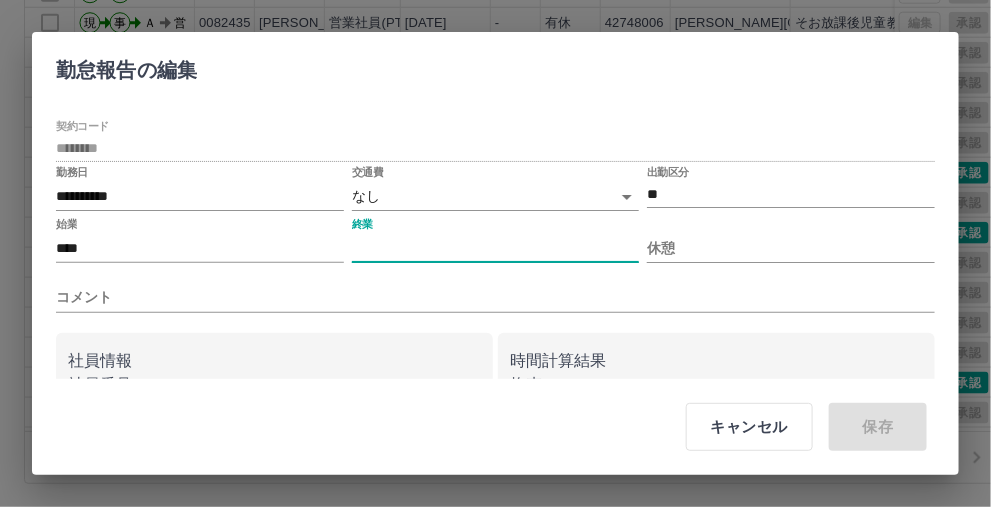 click on "終業" at bounding box center [496, 248] 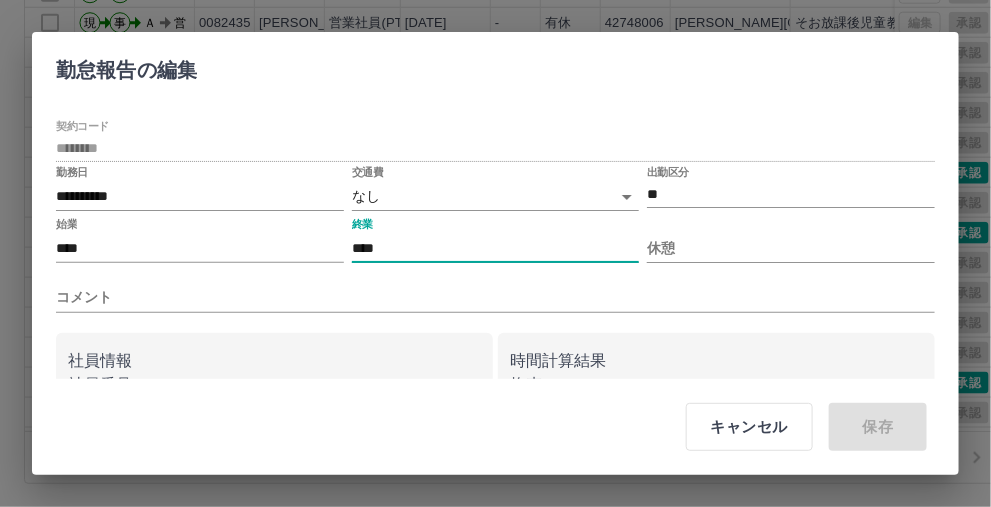 type on "****" 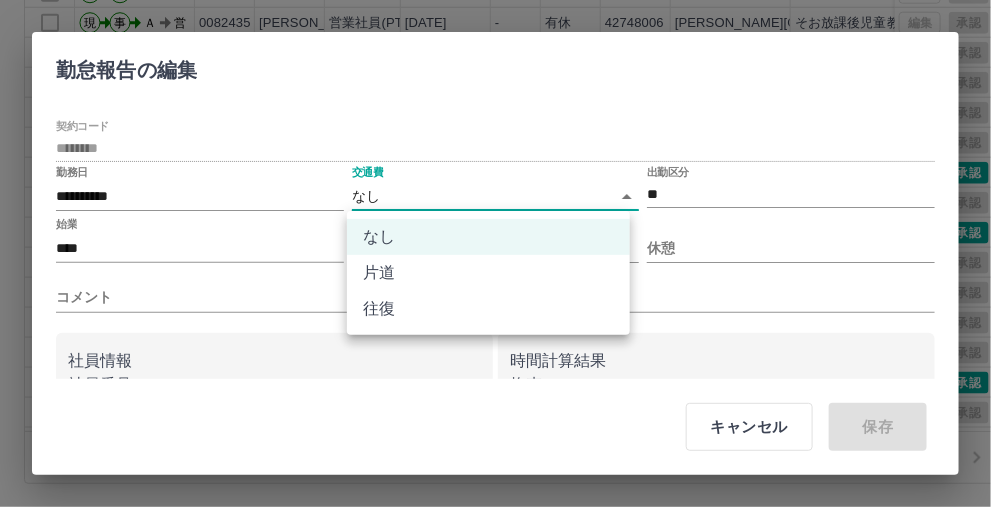 click at bounding box center (495, 253) 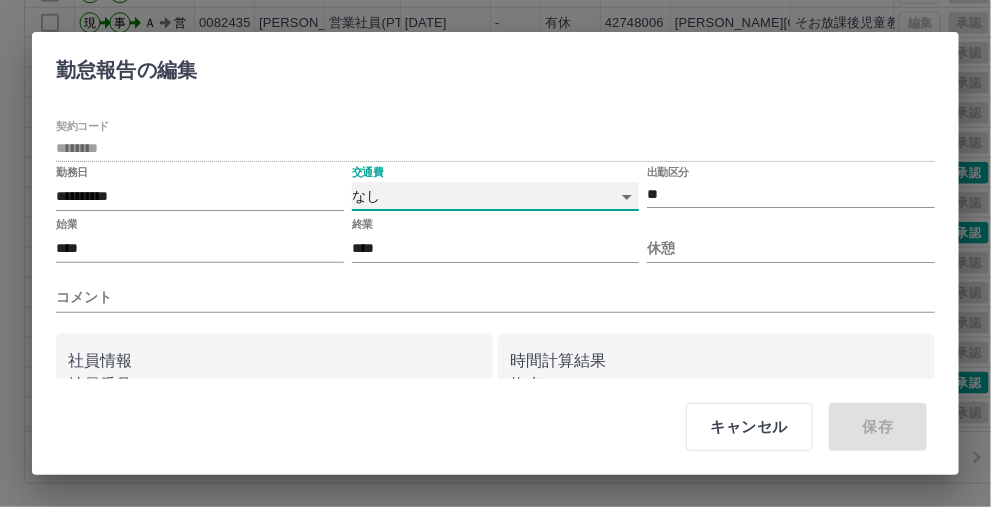 scroll, scrollTop: 0, scrollLeft: 0, axis: both 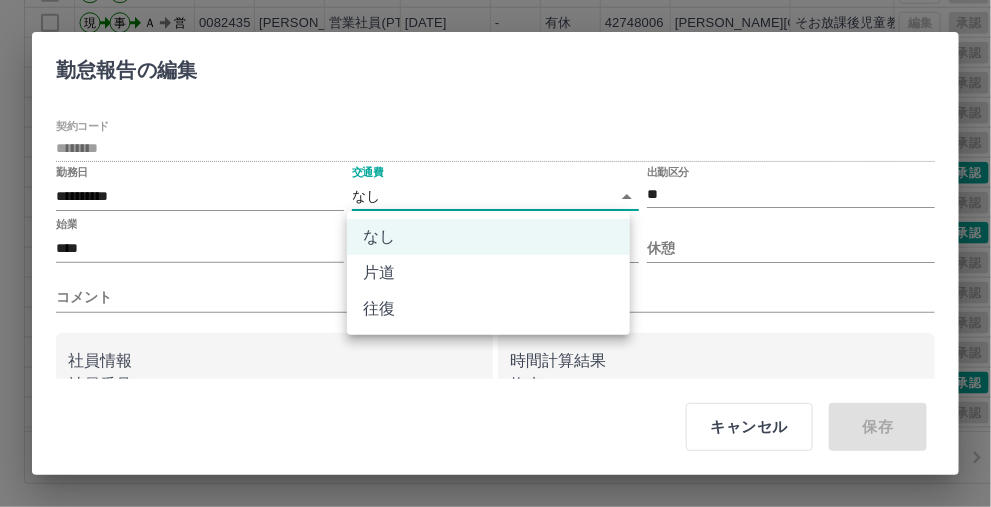 click on "SDH勤怠 [PERSON_NAME] 勤務実績承認 前月 [DATE] 次月 今月 月選択 承認モード 削除モード 一括承認 列一覧 0 フィルター 行間隔 エクスポート 承認フロー 社員番号 社員名 社員区分 勤務日 交通費 勤務区分 契約コード 契約名 現場名 始業 終業 休憩 所定開始 所定終業 承認 現 事 Ａ 営 0082449 [PERSON_NAME] 営業社員(PT契約) [DATE] 往復 出勤 42748003 [PERSON_NAME][GEOGRAPHIC_DATA] [PERSON_NAME]中央放課後児童教室 12:50 18:00 00:00 12:50 18:00 現 事 Ａ 営 0082465 [PERSON_NAME] 営業社員(PT契約) [DATE]  -  休日 42748004 [PERSON_NAME][GEOGRAPHIC_DATA] [PERSON_NAME][PERSON_NAME]放課後児童教室 - - - - - 現 事 Ａ 営 0082453 [PERSON_NAME] 営業社員(PT契約) [DATE]  -  休日 42748007 [PERSON_NAME][GEOGRAPHIC_DATA] [GEOGRAPHIC_DATA][PERSON_NAME]放課後児童教室 - - - - - 現 事 Ａ 営 0082427 [PERSON_NAME] 営業社員(PT契約) [DATE]  -  休日 42748002 [PERSON_NAME][GEOGRAPHIC_DATA] 玖珂放課後児童教室 - - - - - 現 事 Ａ 営 0082432 [PERSON_NAME]  -  - - -" at bounding box center [495, 85] 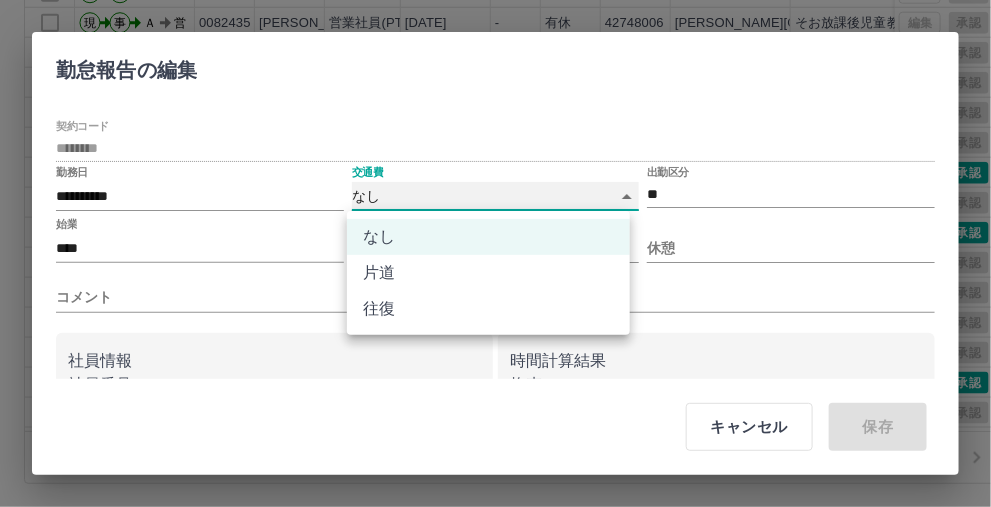 type on "******" 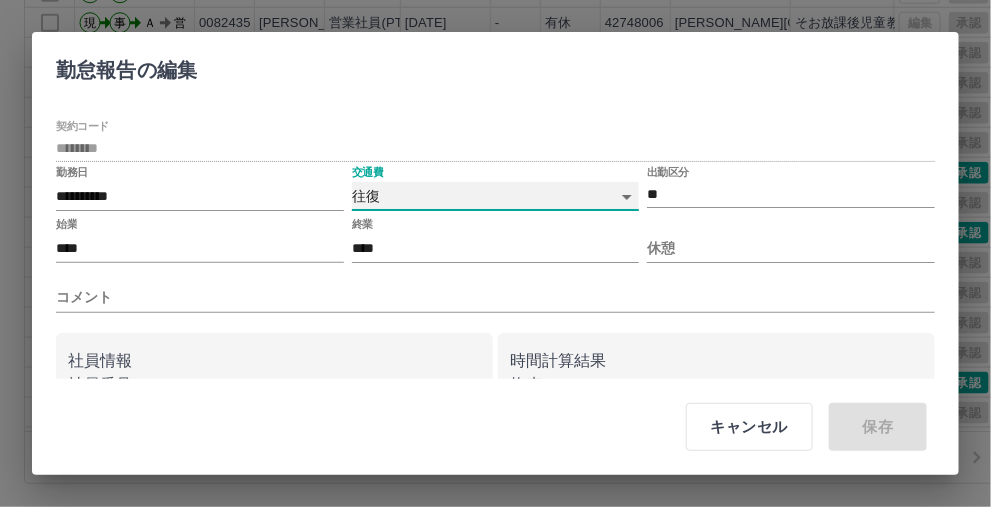 scroll, scrollTop: 105, scrollLeft: 0, axis: vertical 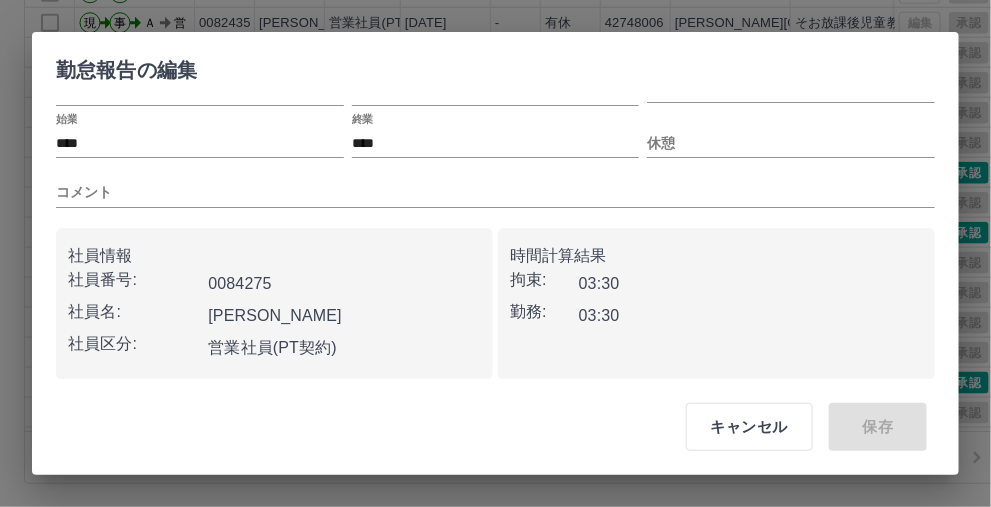 click on "キャンセル" at bounding box center [749, 427] 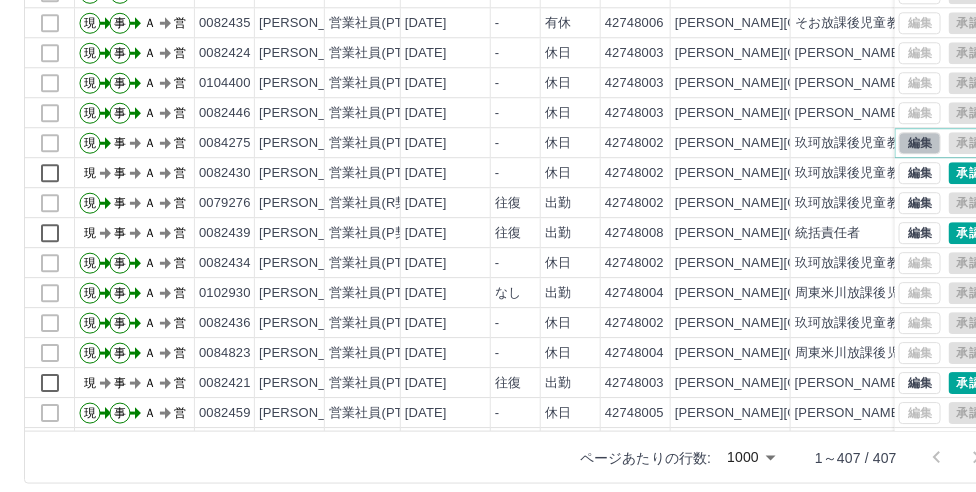click on "編集" at bounding box center [920, 143] 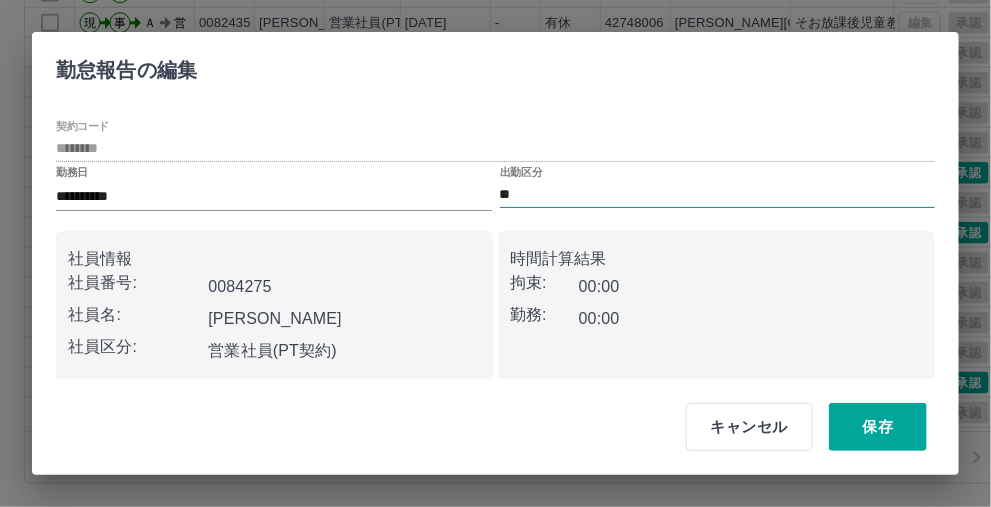 click on "**" at bounding box center [718, 194] 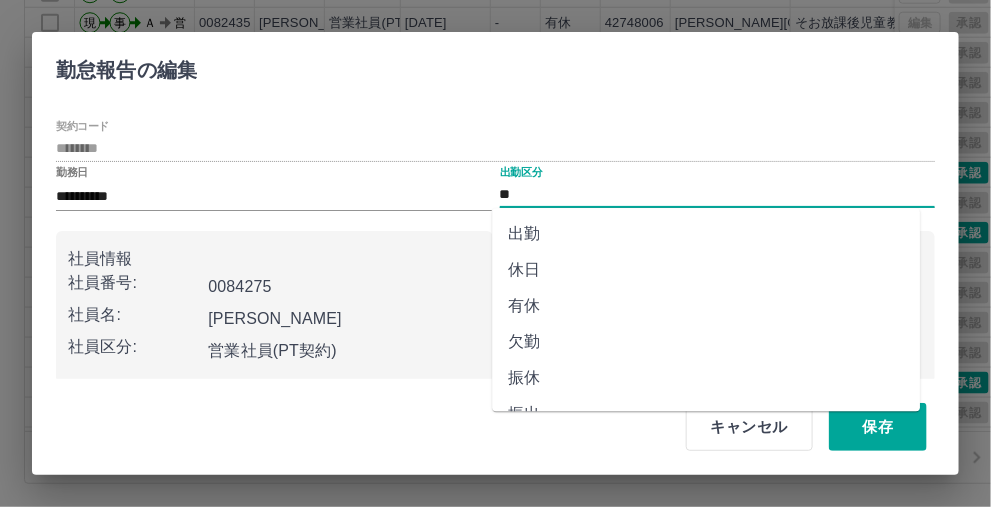 click on "出勤" at bounding box center [706, 235] 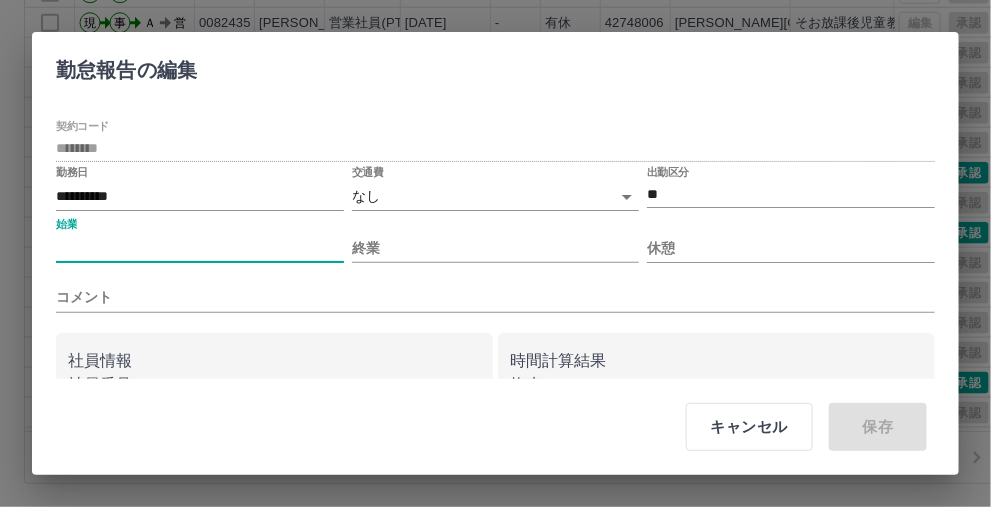 click on "始業" at bounding box center [200, 248] 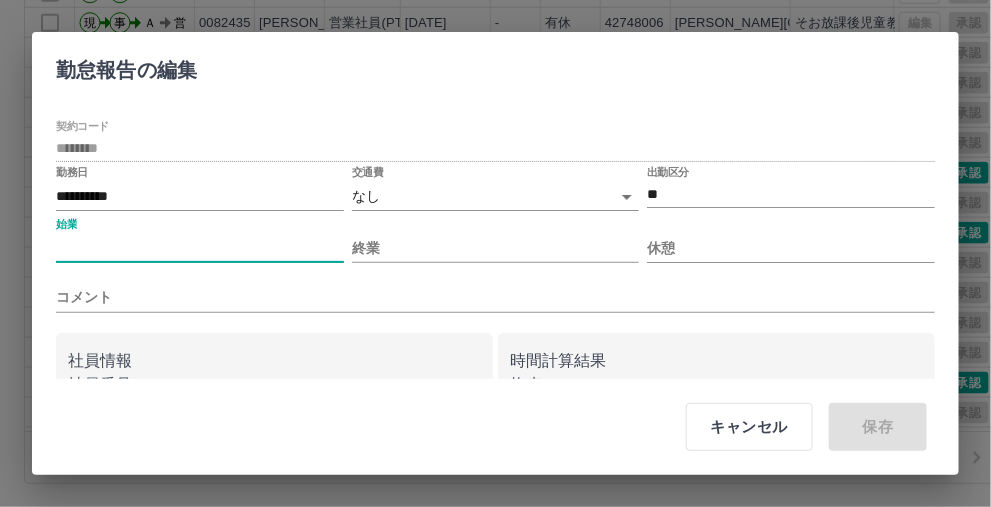 type on "****" 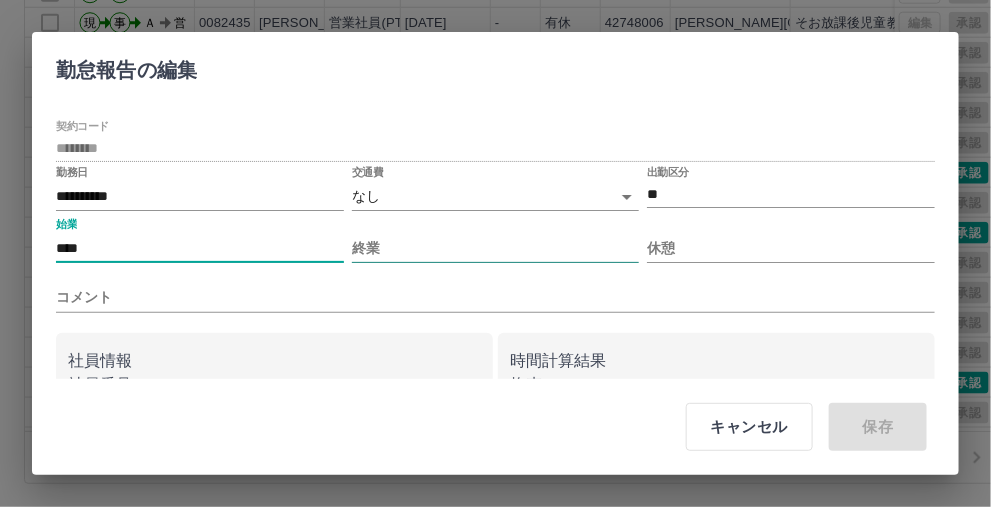 click on "終業" at bounding box center [496, 248] 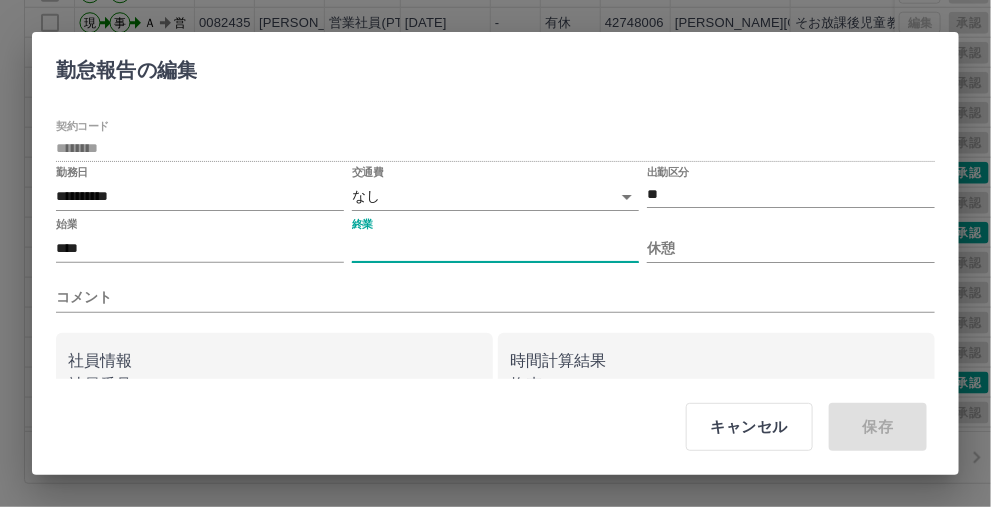 click on "終業" at bounding box center [496, 248] 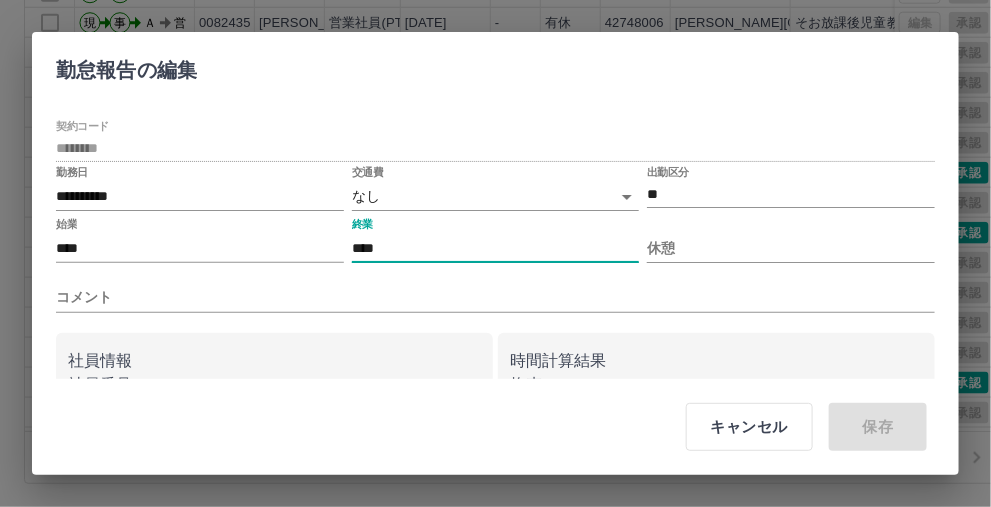type on "****" 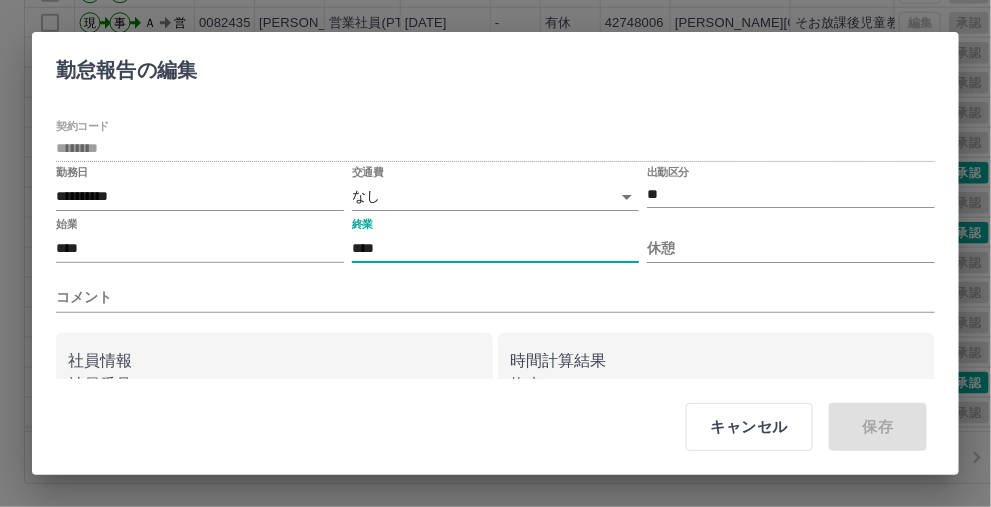 drag, startPoint x: 499, startPoint y: 298, endPoint x: 496, endPoint y: 277, distance: 21.213203 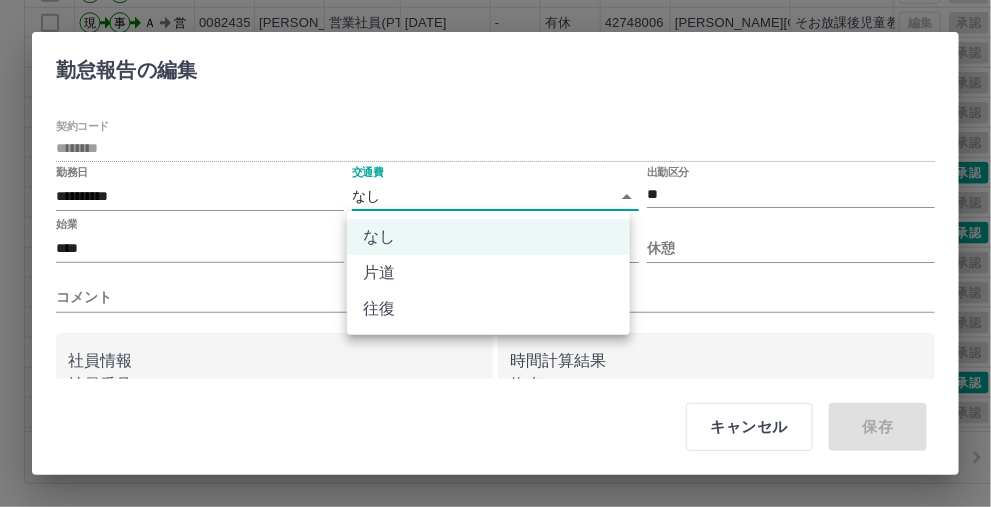 click on "SDH勤怠 [PERSON_NAME] 勤務実績承認 前月 [DATE] 次月 今月 月選択 承認モード 削除モード 一括承認 列一覧 0 フィルター 行間隔 エクスポート 承認フロー 社員番号 社員名 社員区分 勤務日 交通費 勤務区分 契約コード 契約名 現場名 始業 終業 休憩 所定開始 所定終業 承認 現 事 Ａ 営 0082449 [PERSON_NAME] 営業社員(PT契約) [DATE] 往復 出勤 42748003 [PERSON_NAME][GEOGRAPHIC_DATA] [PERSON_NAME]中央放課後児童教室 12:50 18:00 00:00 12:50 18:00 現 事 Ａ 営 0082465 [PERSON_NAME] 営業社員(PT契約) [DATE]  -  休日 42748004 [PERSON_NAME][GEOGRAPHIC_DATA] [PERSON_NAME][PERSON_NAME]放課後児童教室 - - - - - 現 事 Ａ 営 0082453 [PERSON_NAME] 営業社員(PT契約) [DATE]  -  休日 42748007 [PERSON_NAME][GEOGRAPHIC_DATA] [GEOGRAPHIC_DATA][PERSON_NAME]放課後児童教室 - - - - - 現 事 Ａ 営 0082427 [PERSON_NAME] 営業社員(PT契約) [DATE]  -  休日 42748002 [PERSON_NAME][GEOGRAPHIC_DATA] 玖珂放課後児童教室 - - - - - 現 事 Ａ 営 0082432 [PERSON_NAME]  -  - - -" at bounding box center [495, 85] 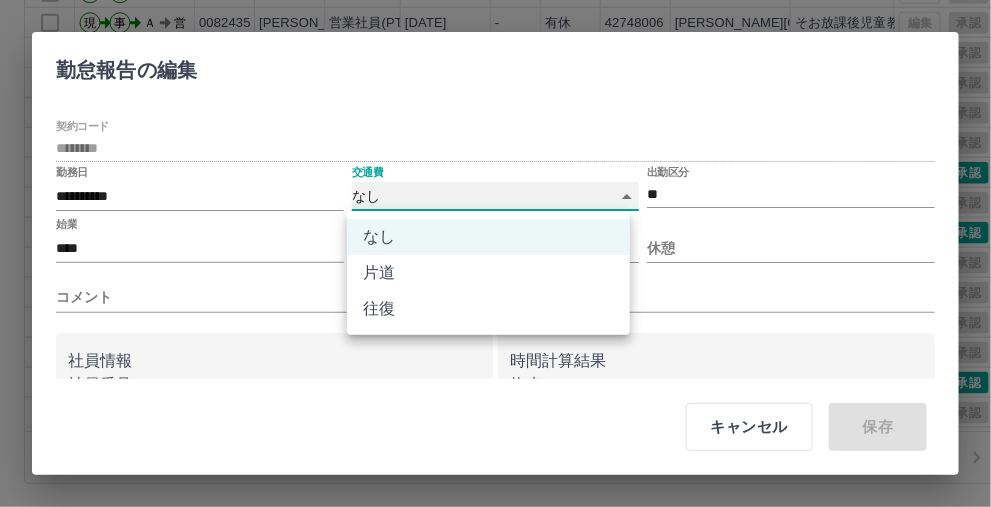 type on "******" 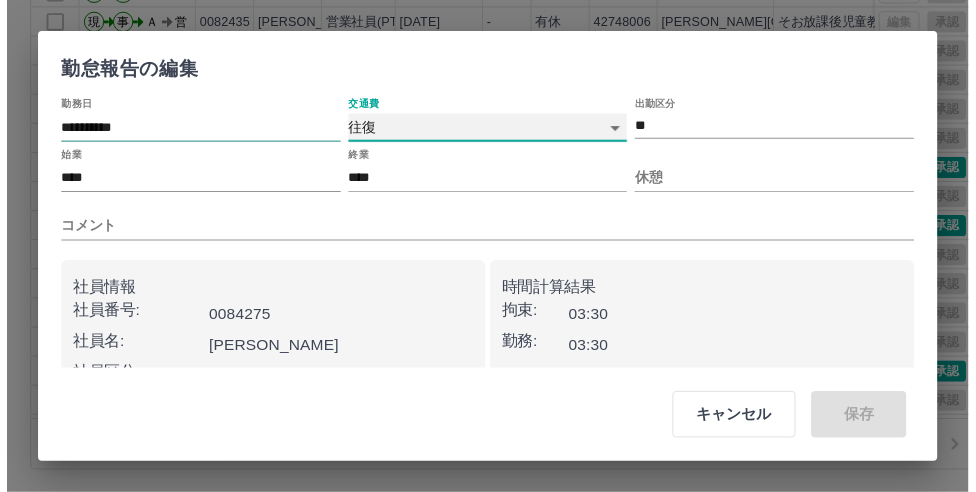 scroll, scrollTop: 105, scrollLeft: 0, axis: vertical 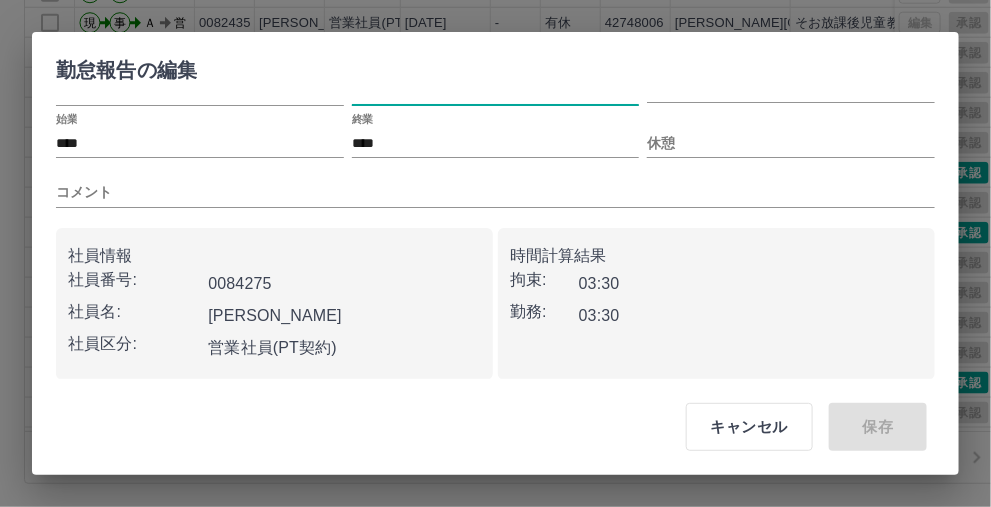 click on "**********" at bounding box center [495, 253] 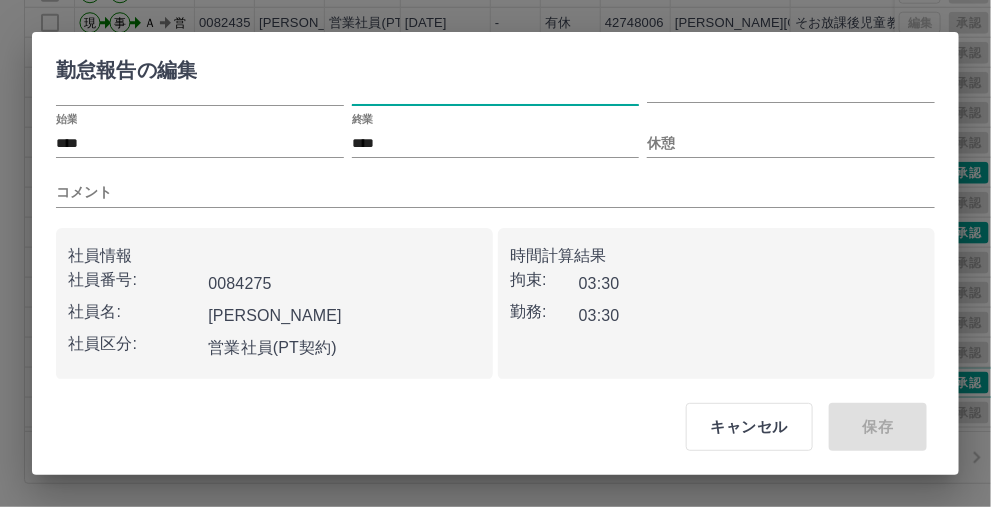 click on "承認" at bounding box center [969, 383] 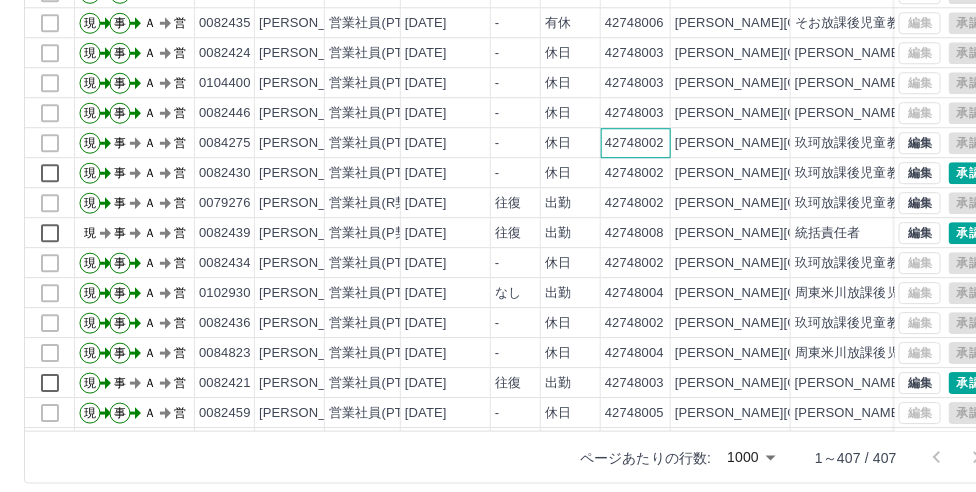 click on "42748002" at bounding box center (634, 143) 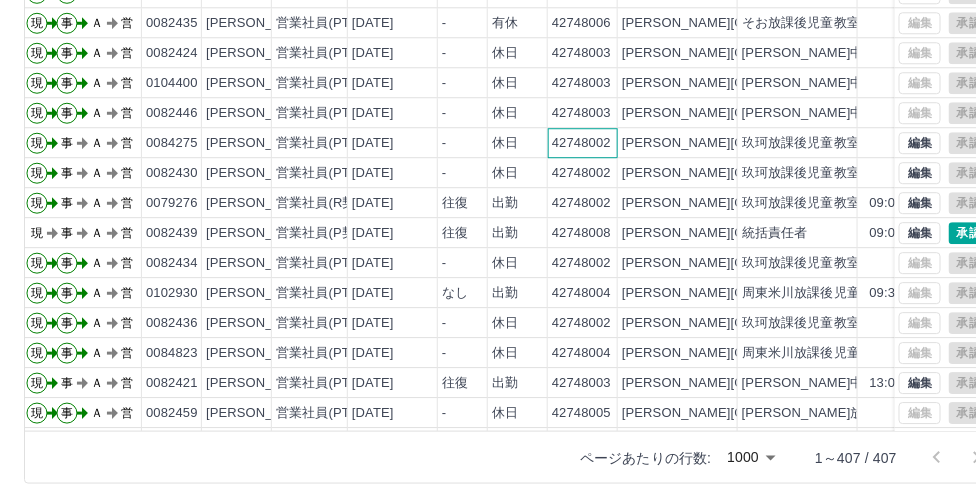 scroll, scrollTop: 10710, scrollLeft: 0, axis: vertical 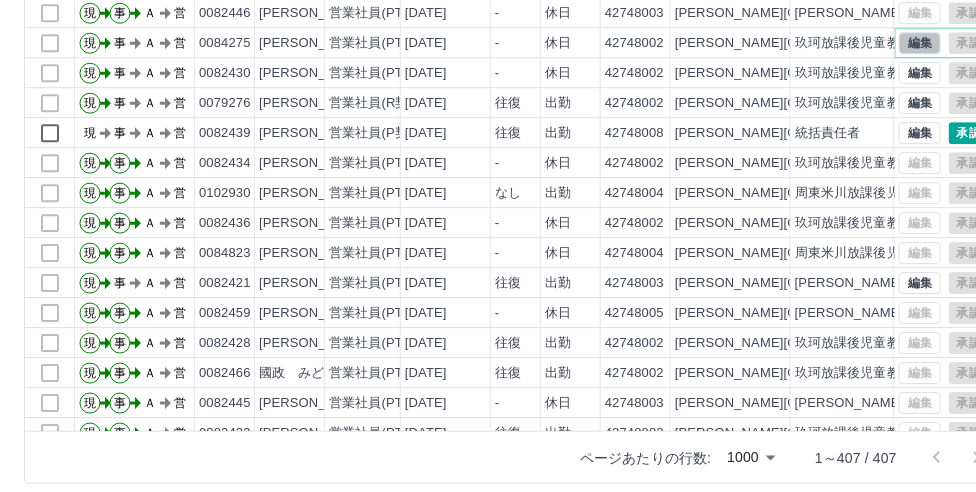 click on "編集" at bounding box center (920, 43) 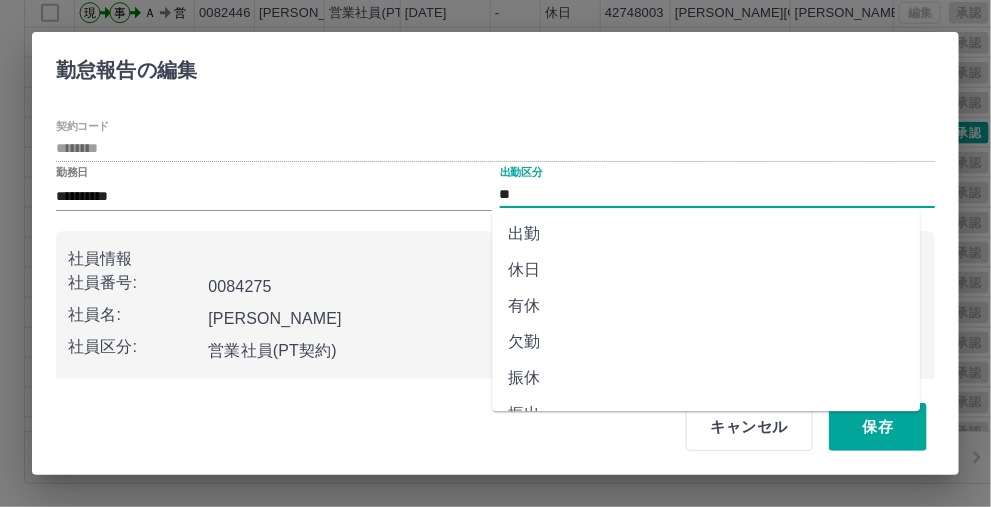 click on "**" at bounding box center (718, 194) 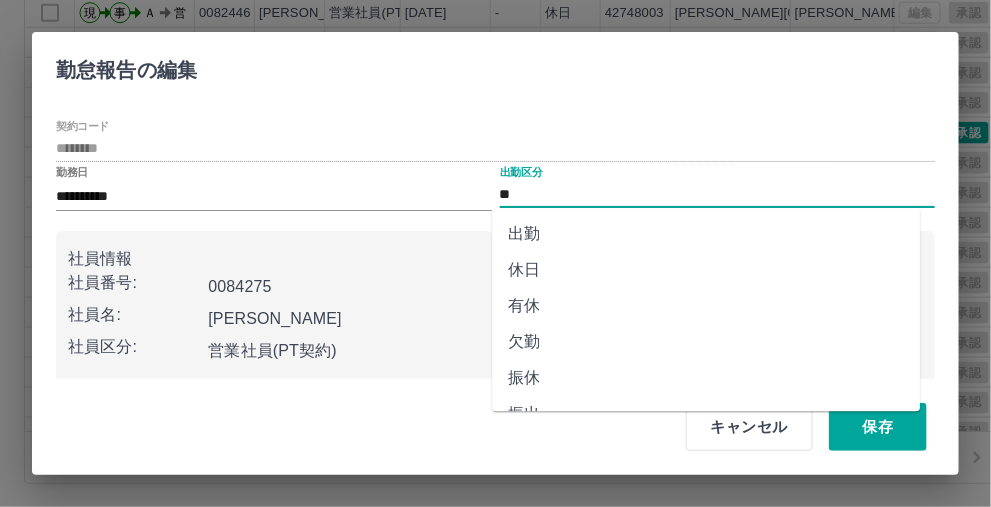 click on "出勤" at bounding box center [706, 235] 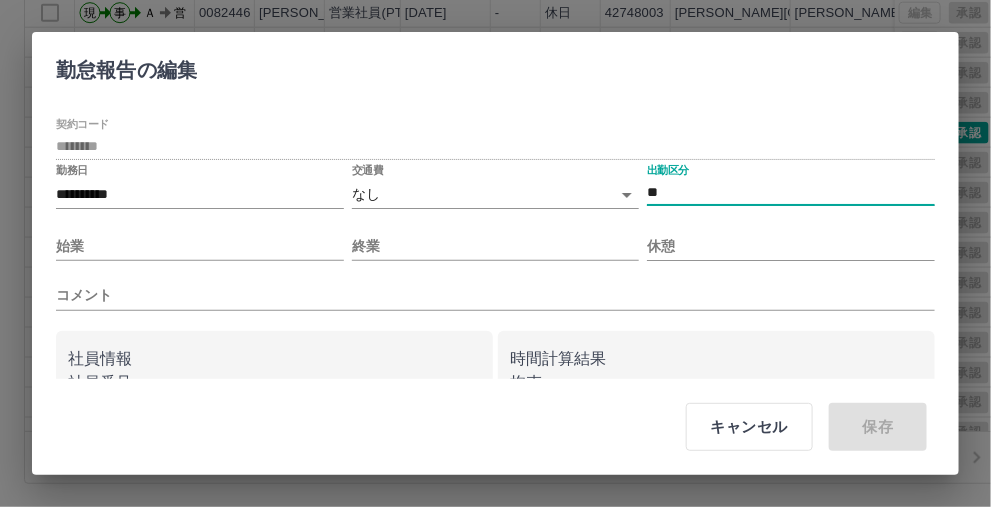 scroll, scrollTop: 0, scrollLeft: 0, axis: both 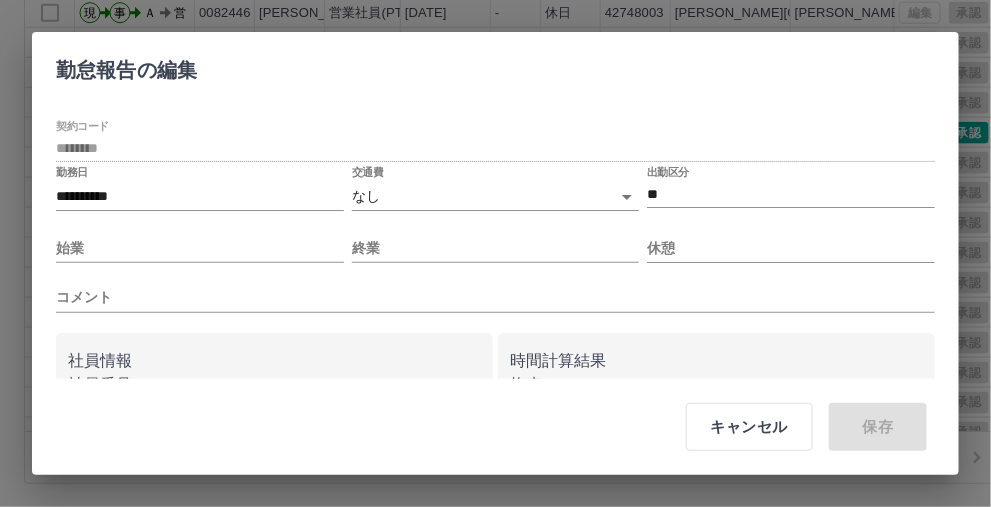 click on "始業" at bounding box center [200, 240] 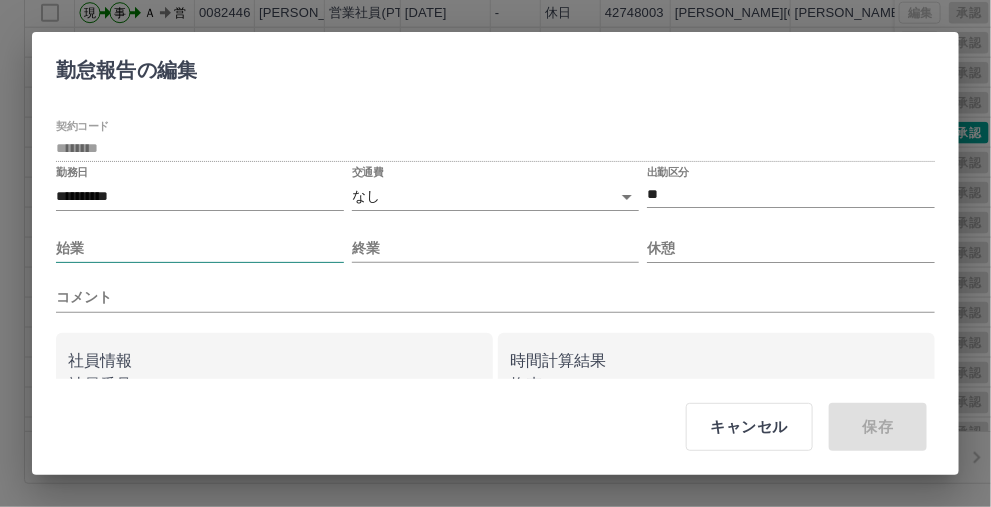click on "始業" at bounding box center [200, 248] 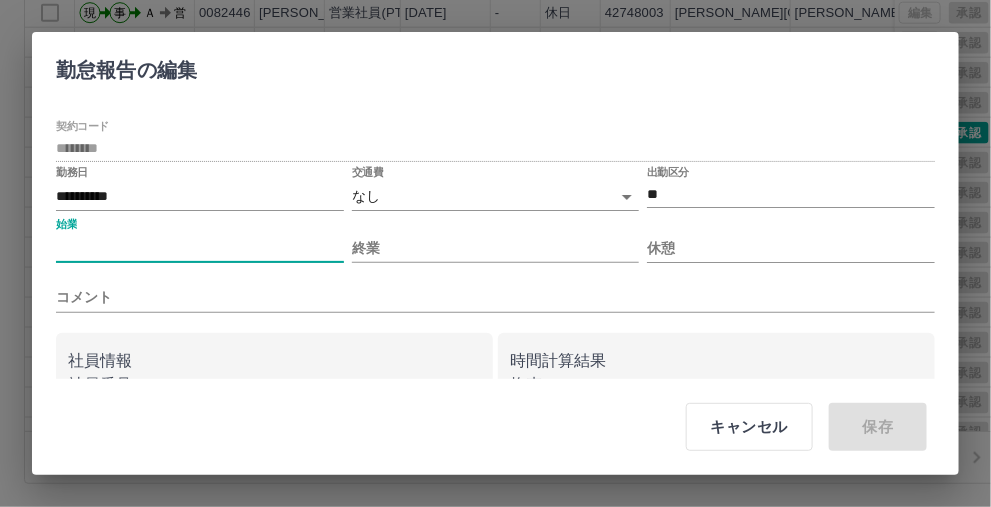 type on "****" 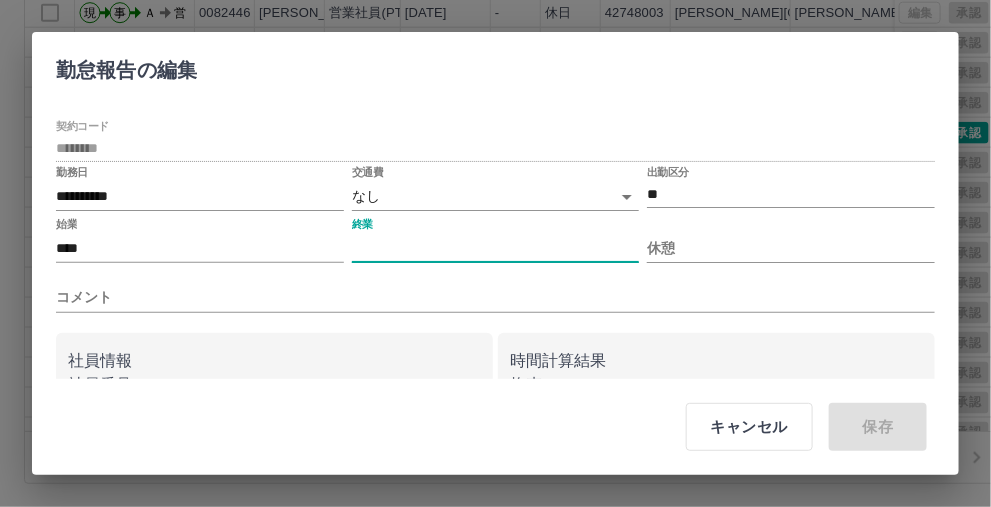 click on "終業" at bounding box center [496, 248] 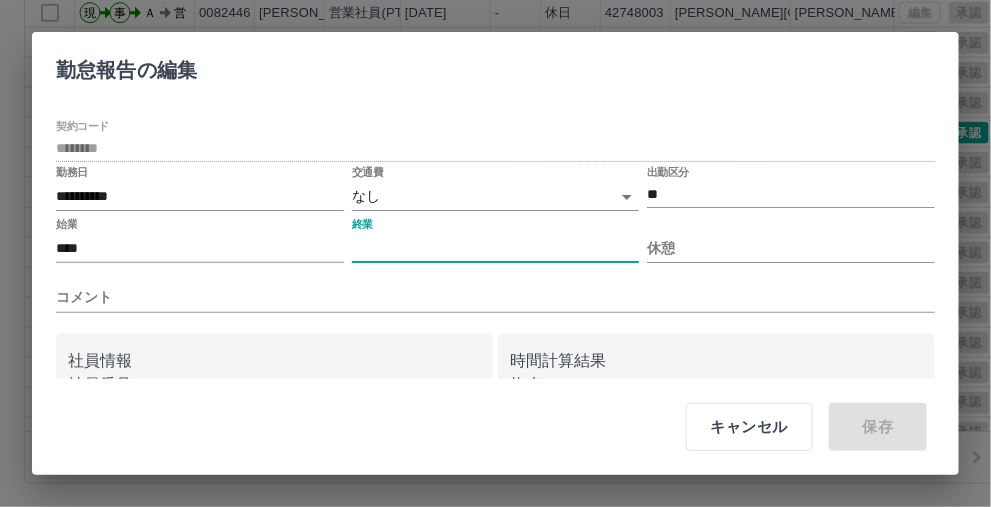 type on "****" 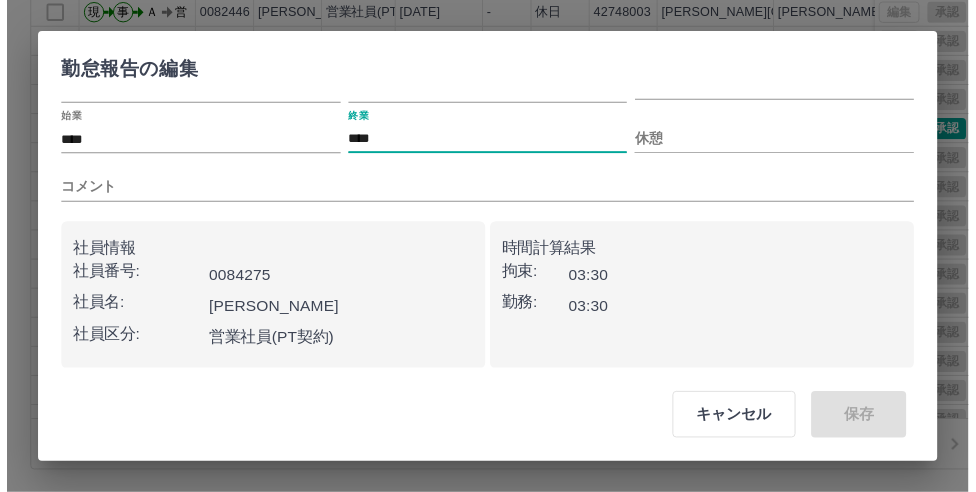 scroll, scrollTop: 0, scrollLeft: 0, axis: both 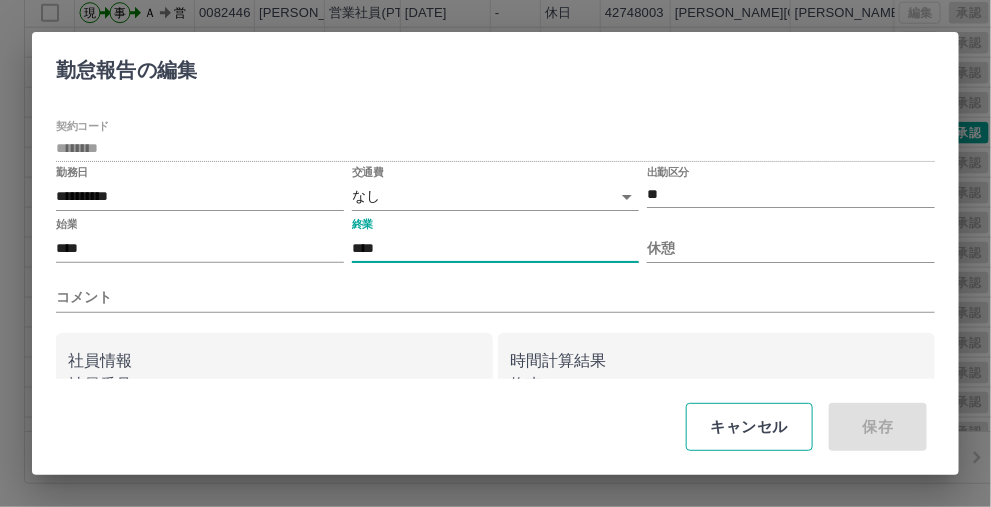 click on "キャンセル" at bounding box center (749, 427) 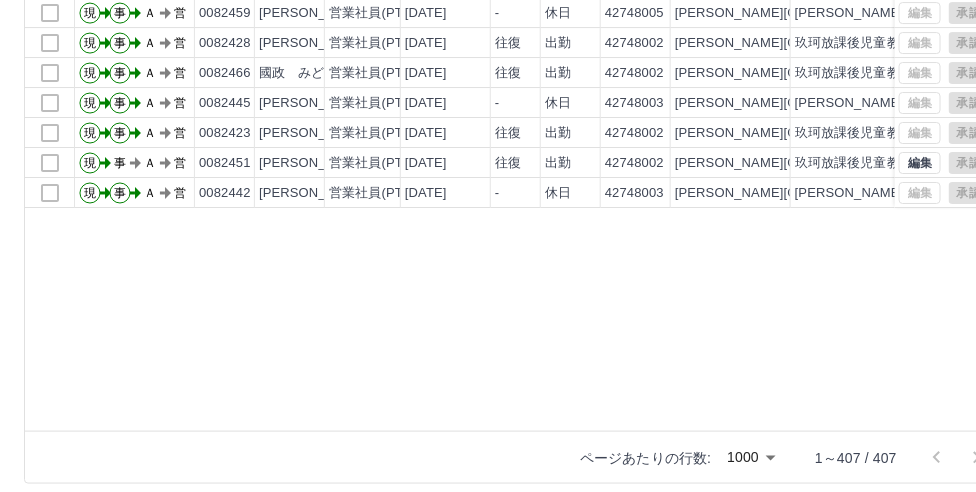 scroll, scrollTop: 10610, scrollLeft: 0, axis: vertical 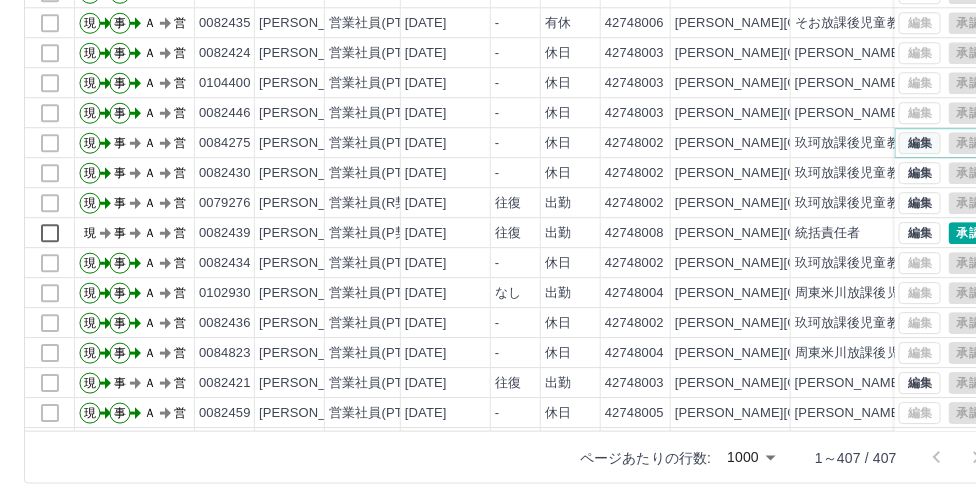 click on "編集" at bounding box center (920, 143) 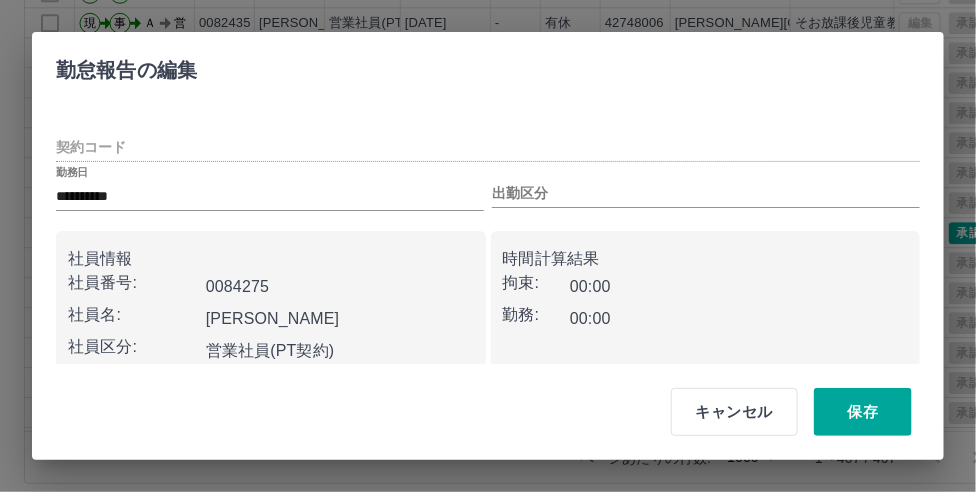 type on "********" 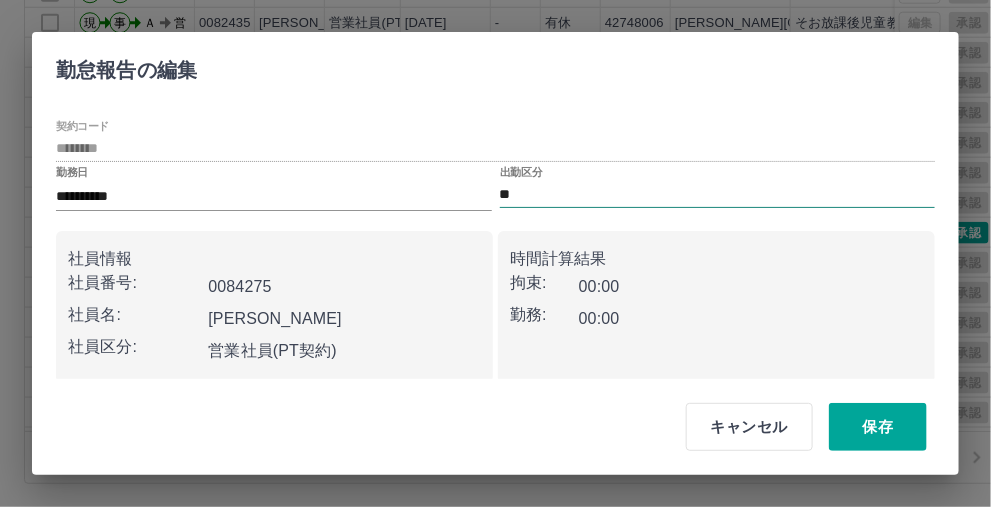 click on "**" at bounding box center (718, 194) 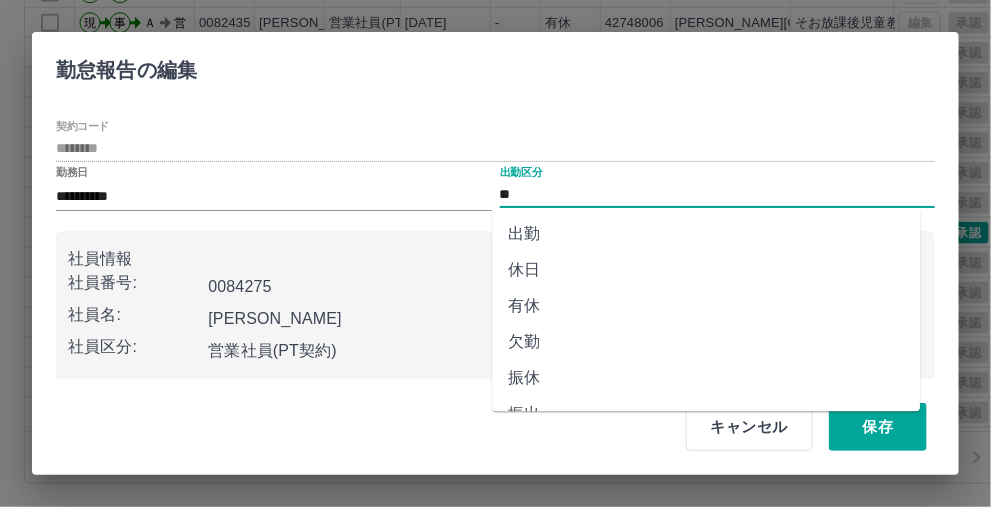 click on "出勤" at bounding box center (706, 235) 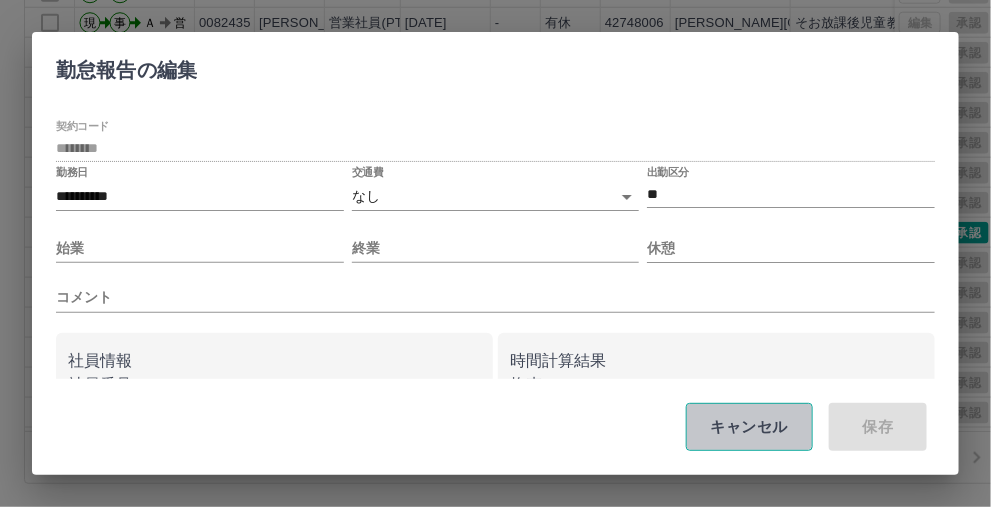 click on "キャンセル" at bounding box center [749, 427] 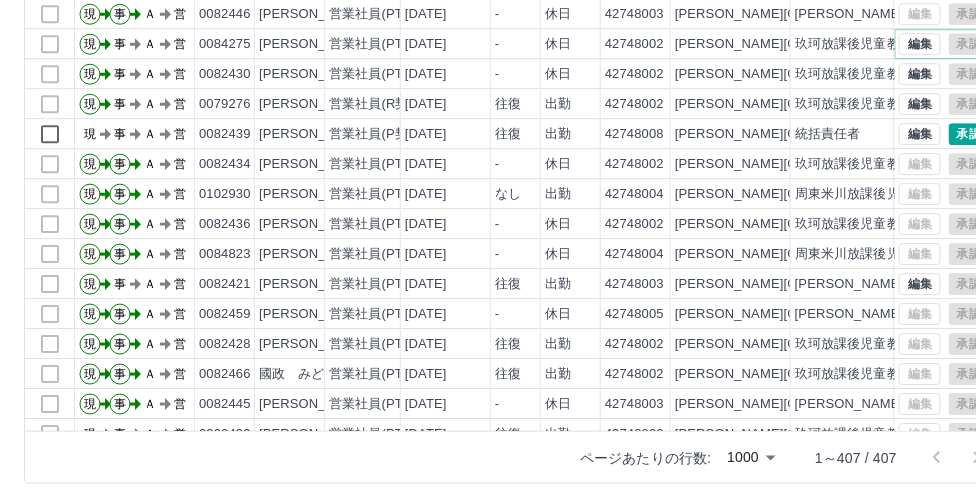 scroll, scrollTop: 10810, scrollLeft: 0, axis: vertical 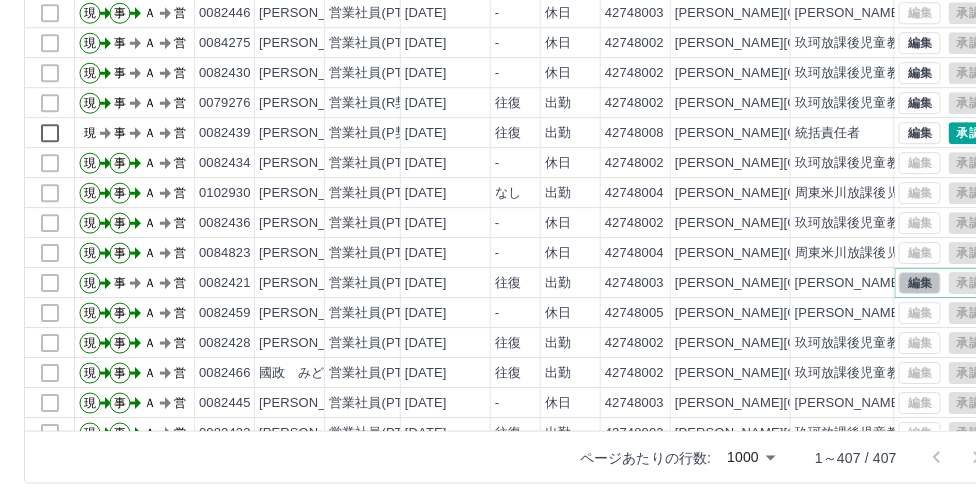 click on "編集" at bounding box center [920, 283] 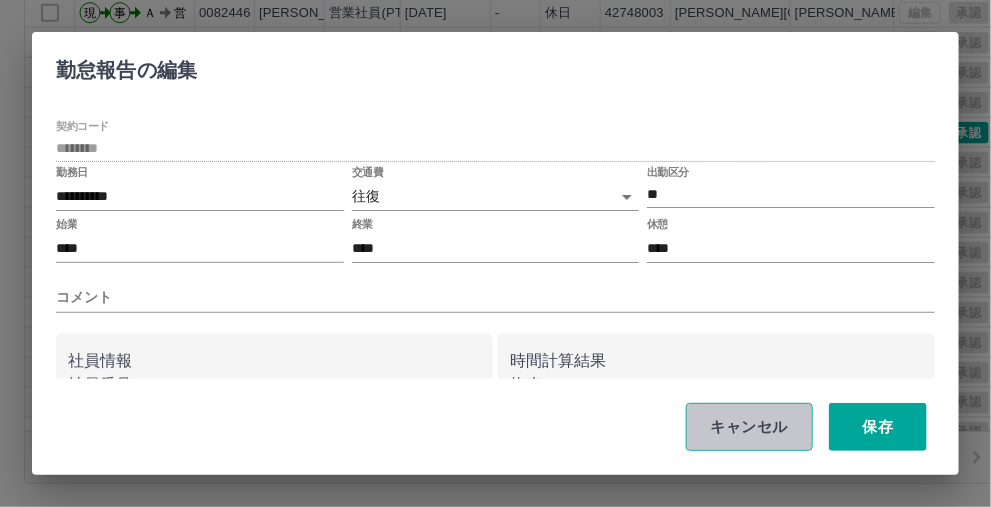click on "キャンセル" at bounding box center [749, 427] 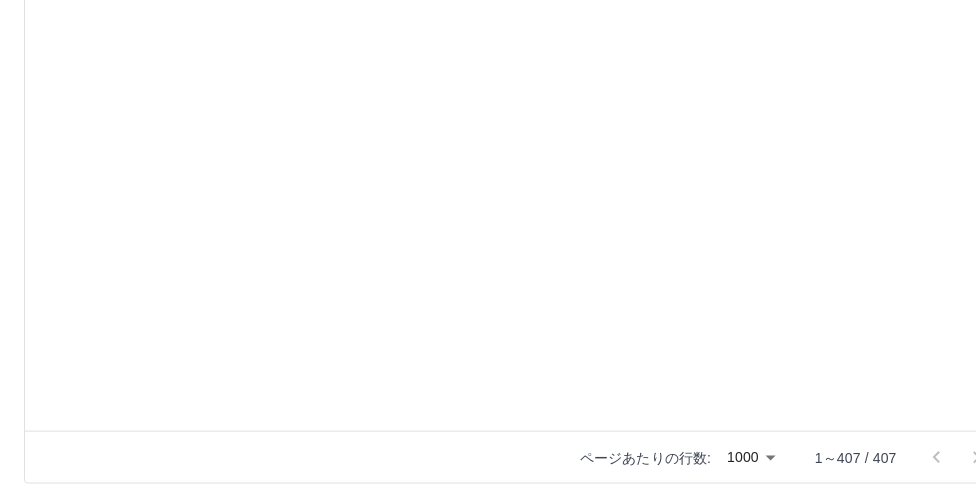 scroll, scrollTop: 6410, scrollLeft: 0, axis: vertical 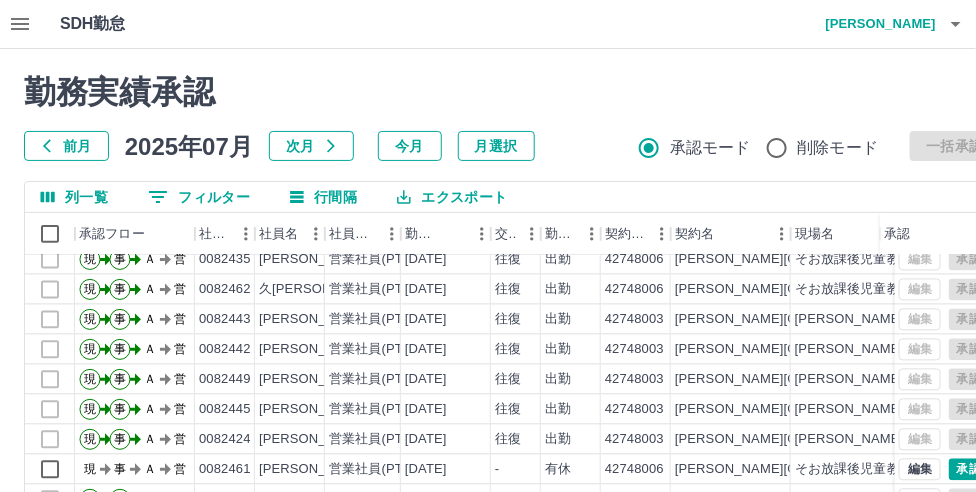 click on "0 フィルター" at bounding box center [199, 197] 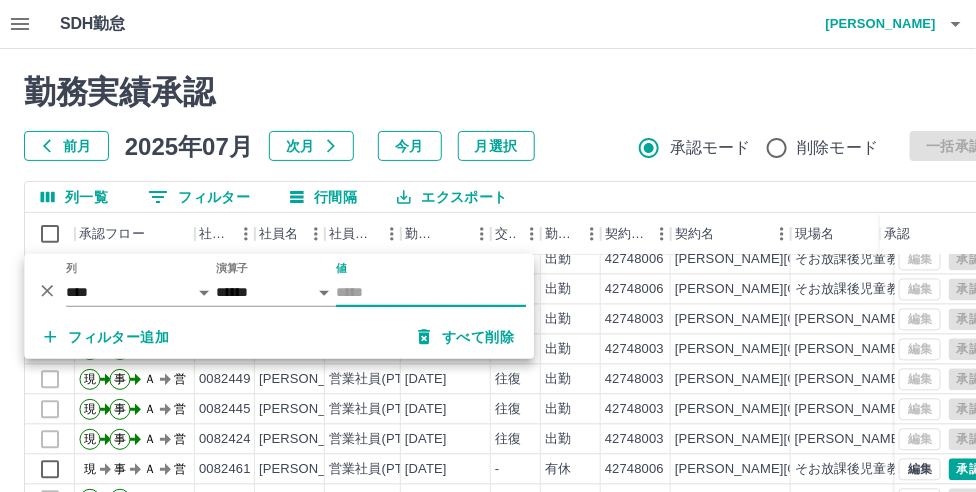 click on "値" at bounding box center [431, 292] 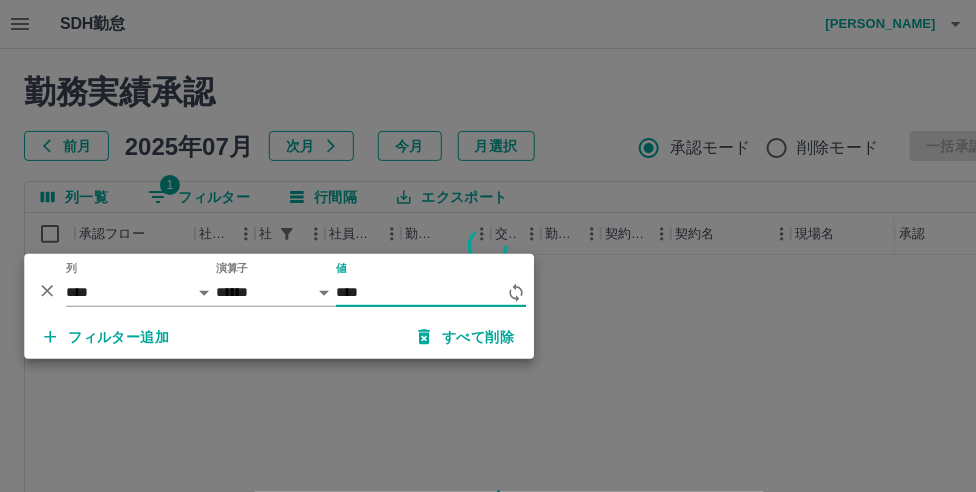 scroll, scrollTop: 0, scrollLeft: 0, axis: both 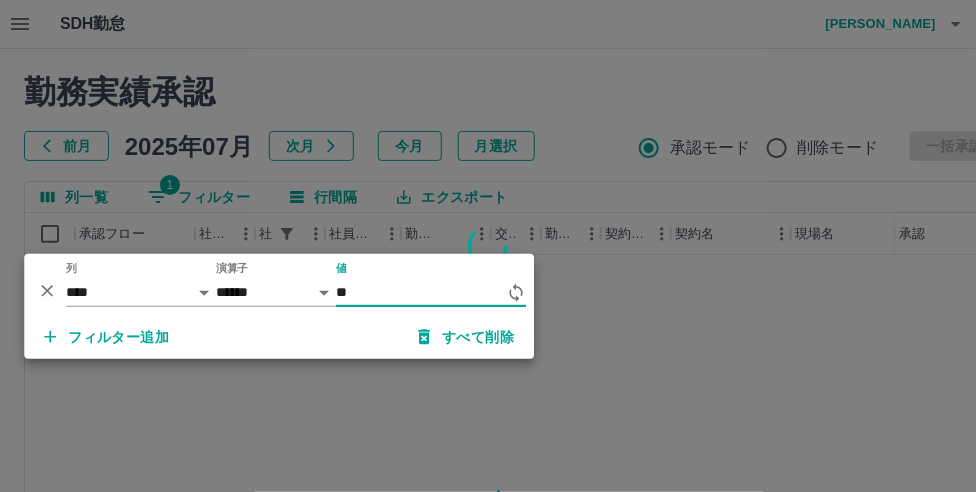 type on "*" 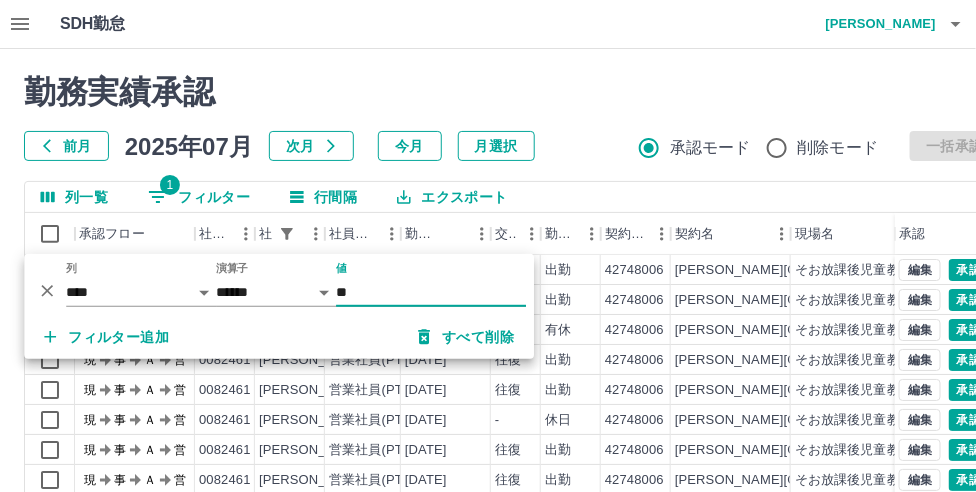 type on "**" 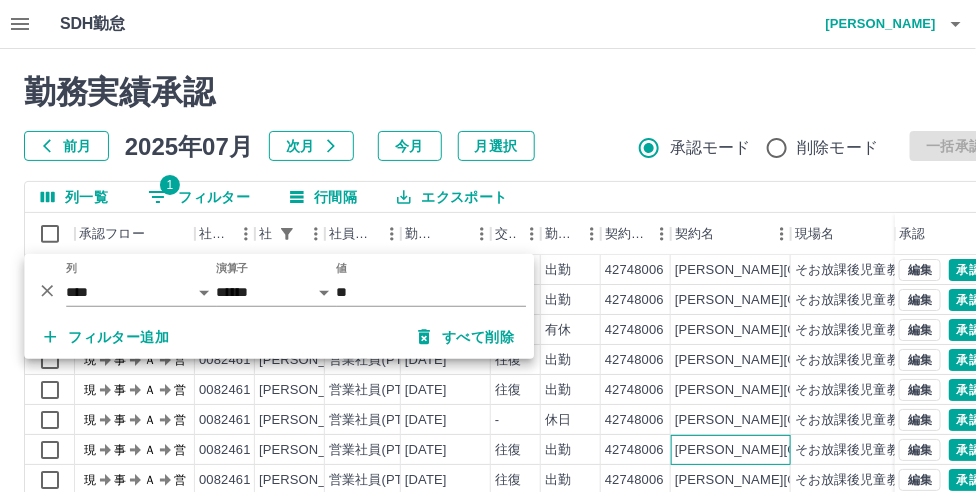 click on "[PERSON_NAME][GEOGRAPHIC_DATA]" at bounding box center (731, 450) 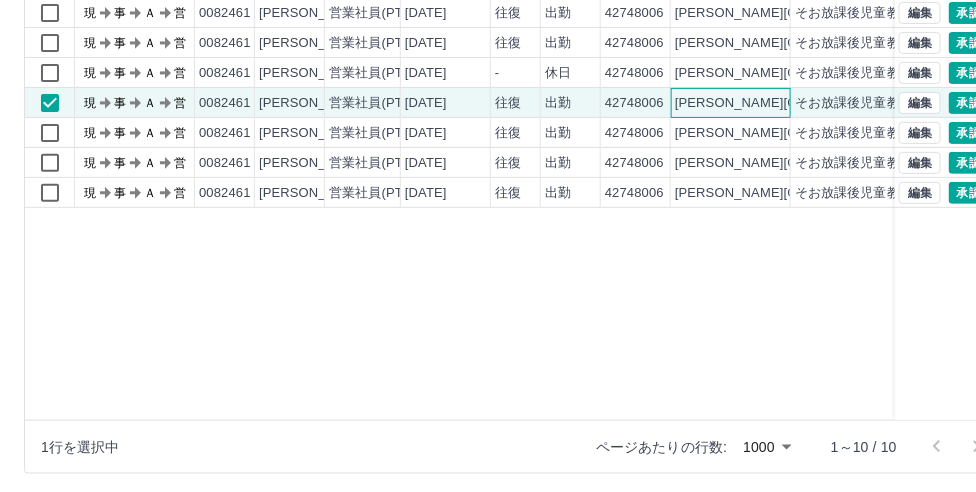 scroll, scrollTop: 352, scrollLeft: 0, axis: vertical 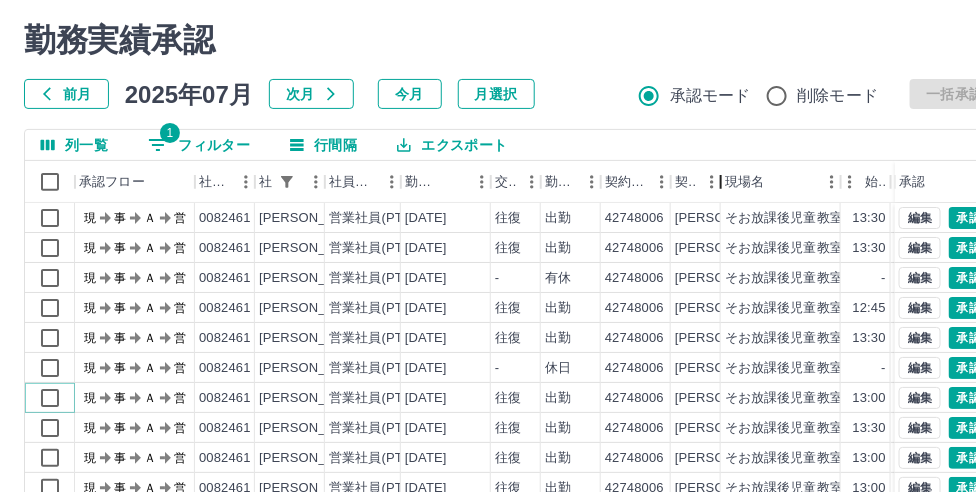 drag, startPoint x: 787, startPoint y: 173, endPoint x: 675, endPoint y: 159, distance: 112.871605 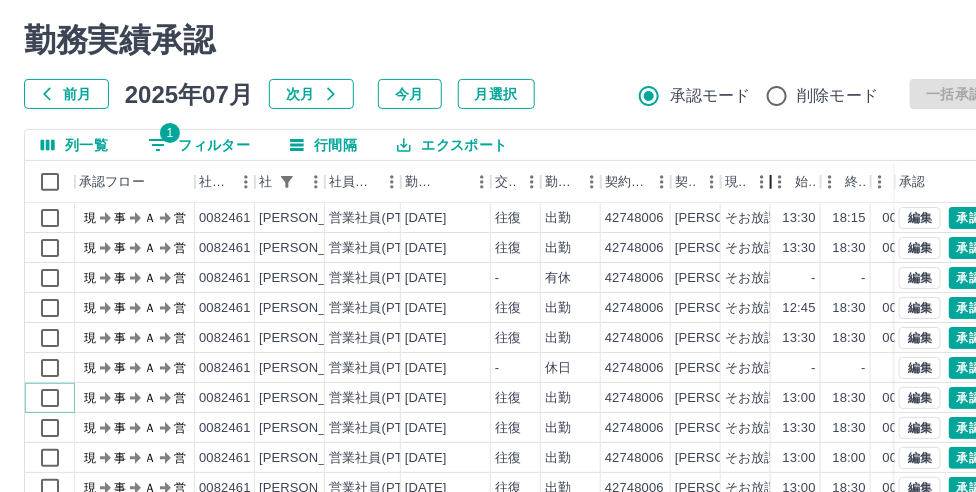 drag, startPoint x: 839, startPoint y: 171, endPoint x: 641, endPoint y: 184, distance: 198.42632 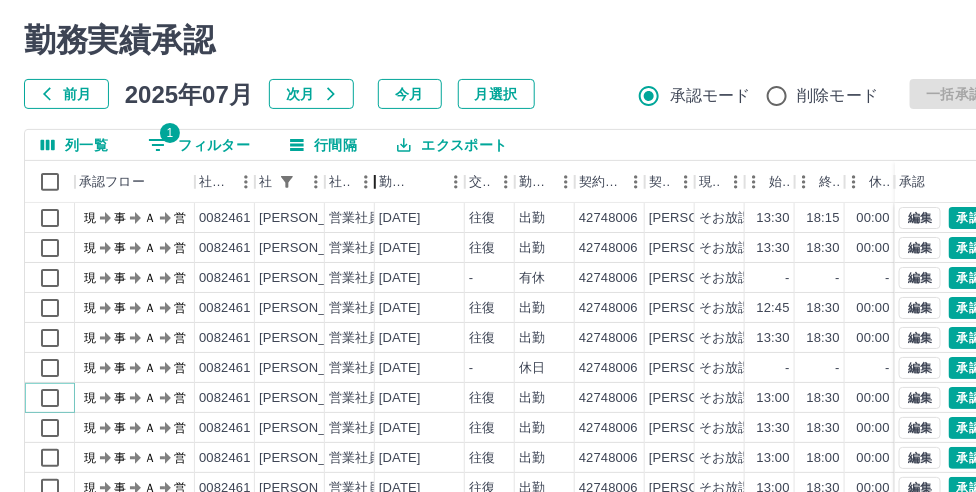 drag, startPoint x: 399, startPoint y: 172, endPoint x: 270, endPoint y: 180, distance: 129.24782 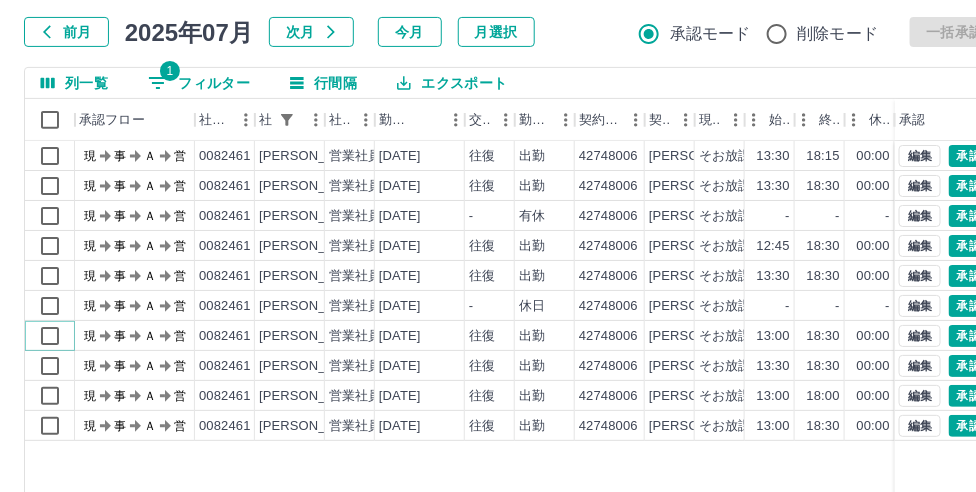 scroll, scrollTop: 252, scrollLeft: 0, axis: vertical 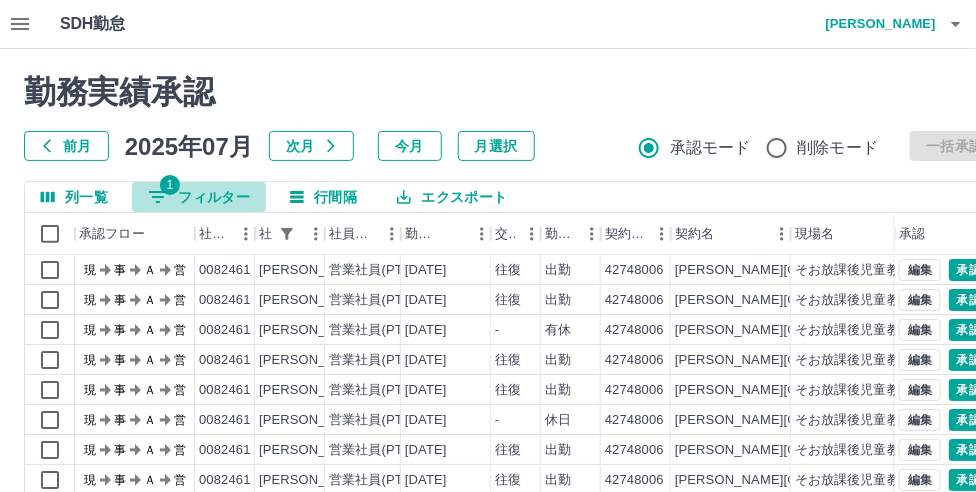 click on "1" at bounding box center [170, 185] 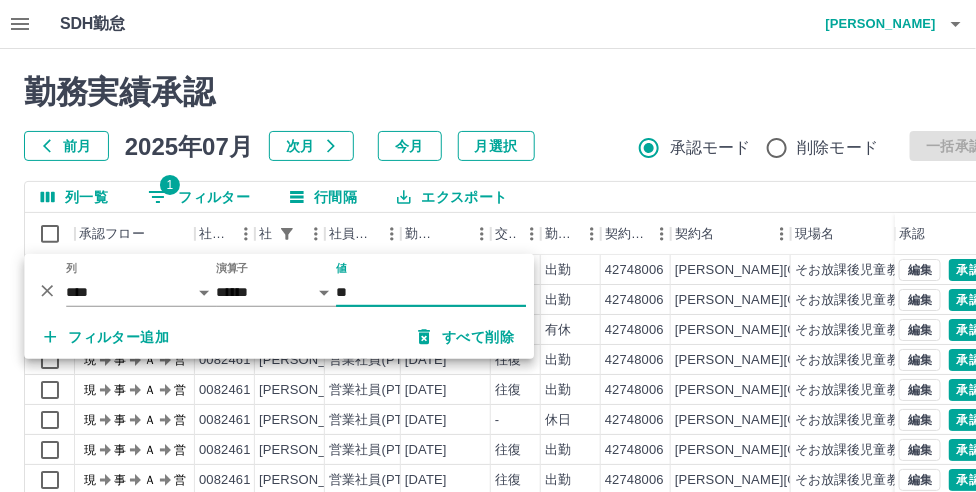 type on "*" 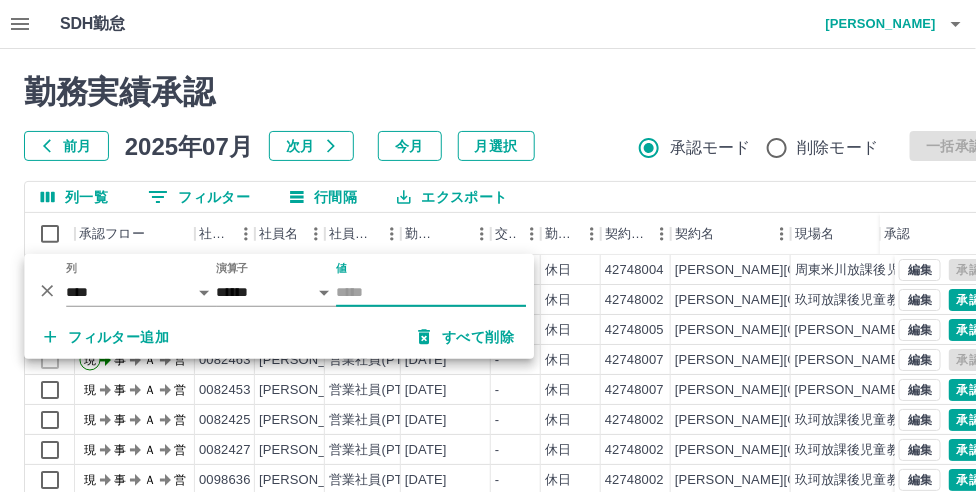 type 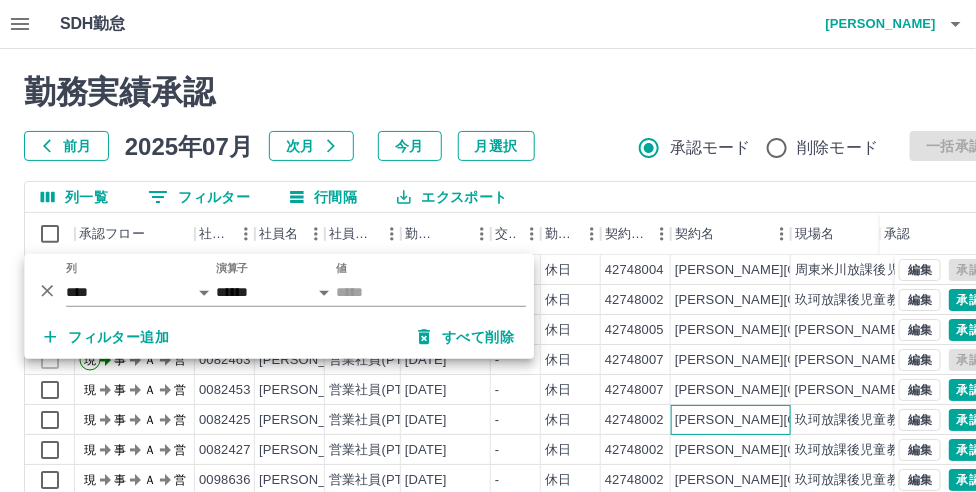 click on "[PERSON_NAME][GEOGRAPHIC_DATA]" at bounding box center (731, 420) 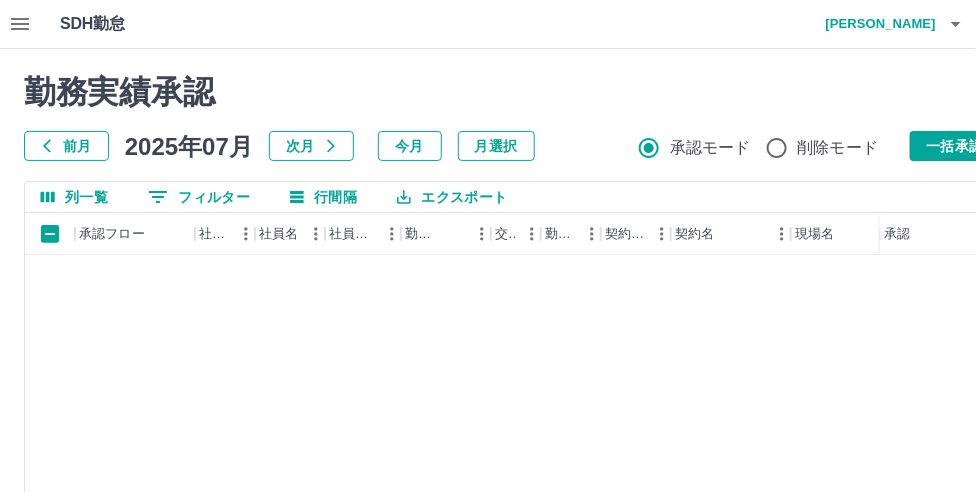 scroll, scrollTop: 1600, scrollLeft: 0, axis: vertical 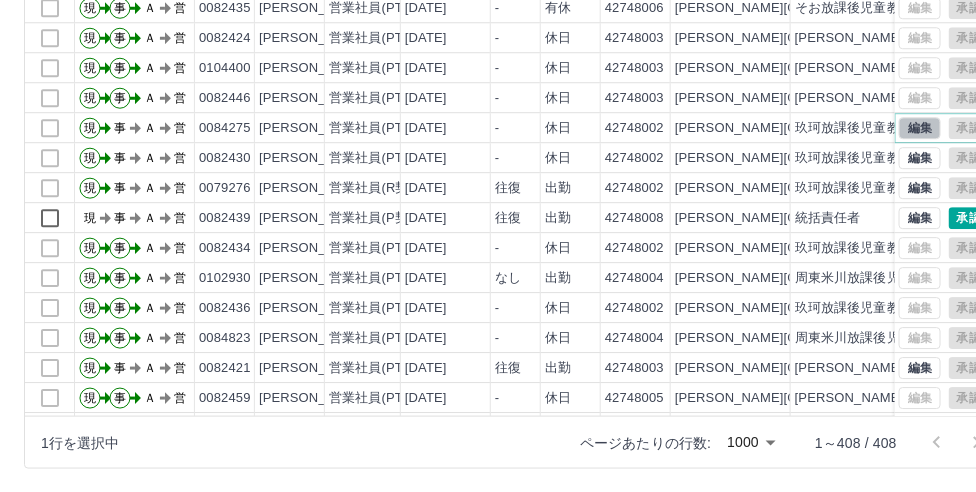 click on "編集" at bounding box center [920, 128] 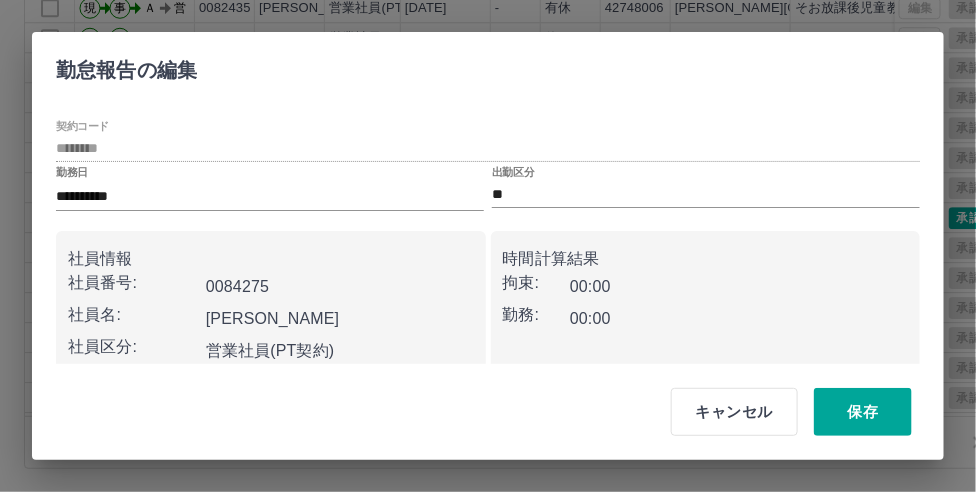 scroll, scrollTop: 337, scrollLeft: 0, axis: vertical 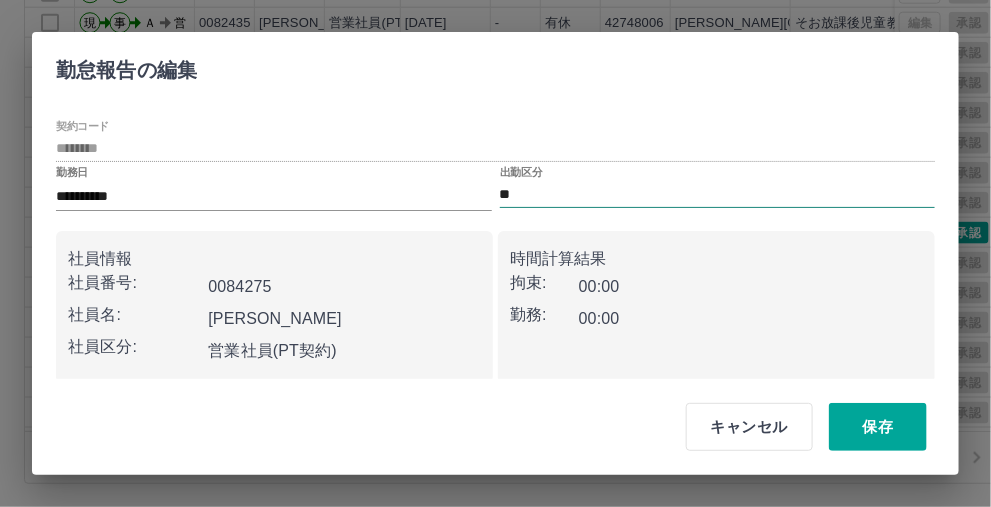 click on "**" at bounding box center (718, 194) 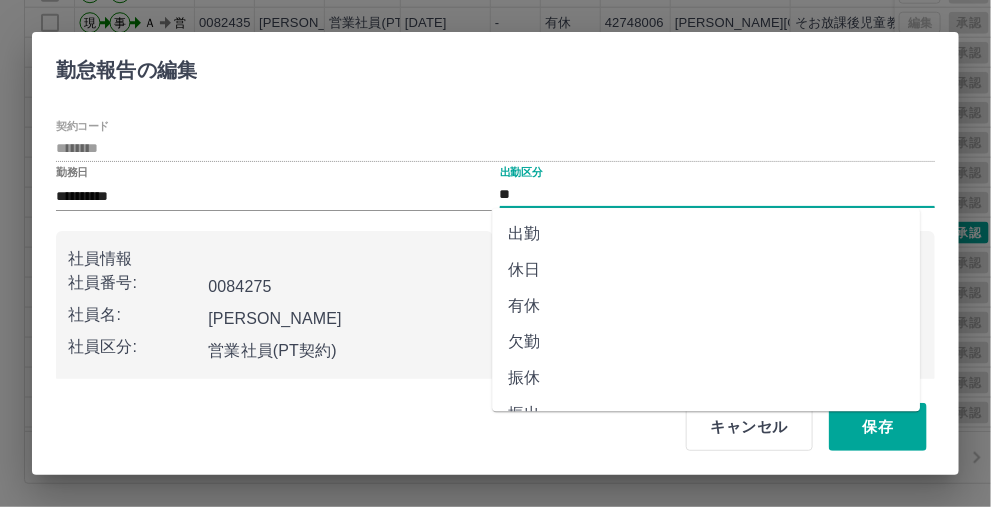 click on "出勤" at bounding box center [706, 235] 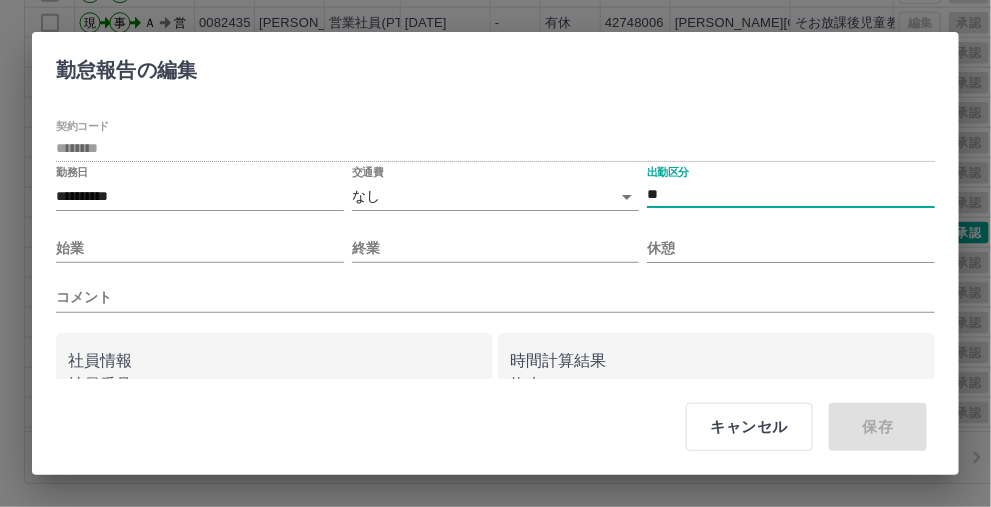type on "**" 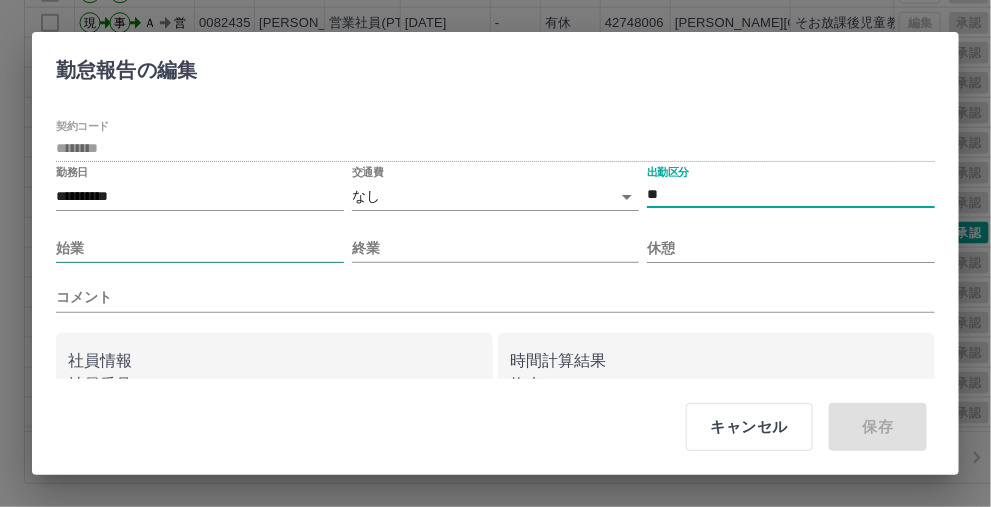 click on "始業" at bounding box center (200, 248) 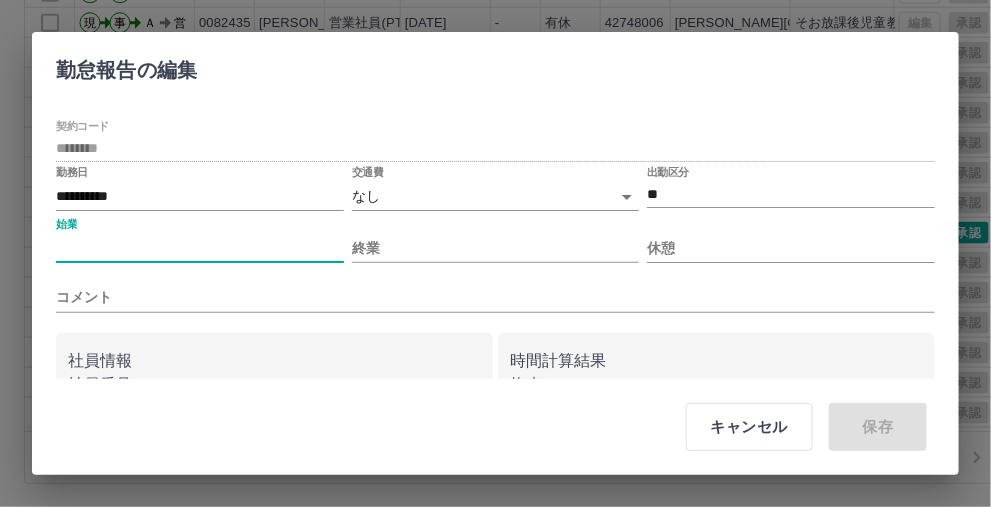 type on "****" 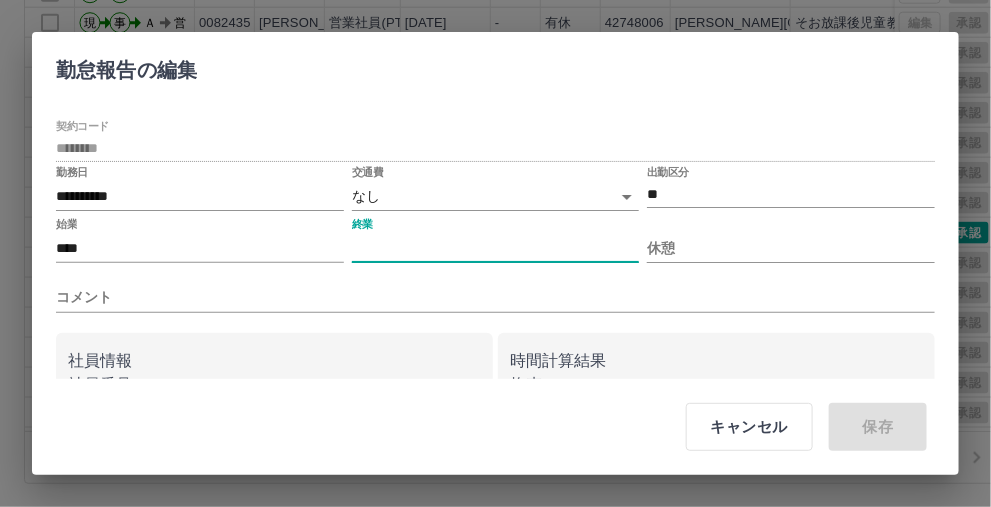click on "終業" at bounding box center [496, 248] 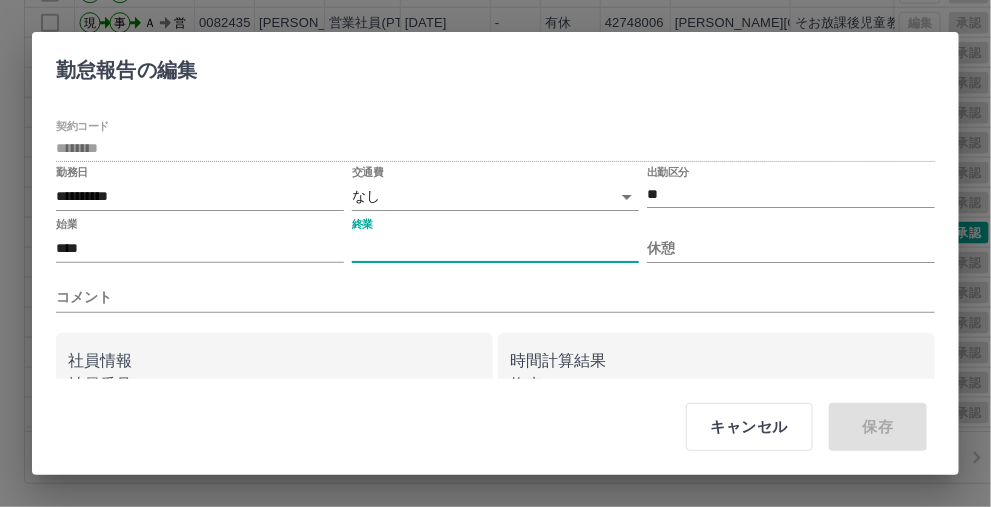 type on "****" 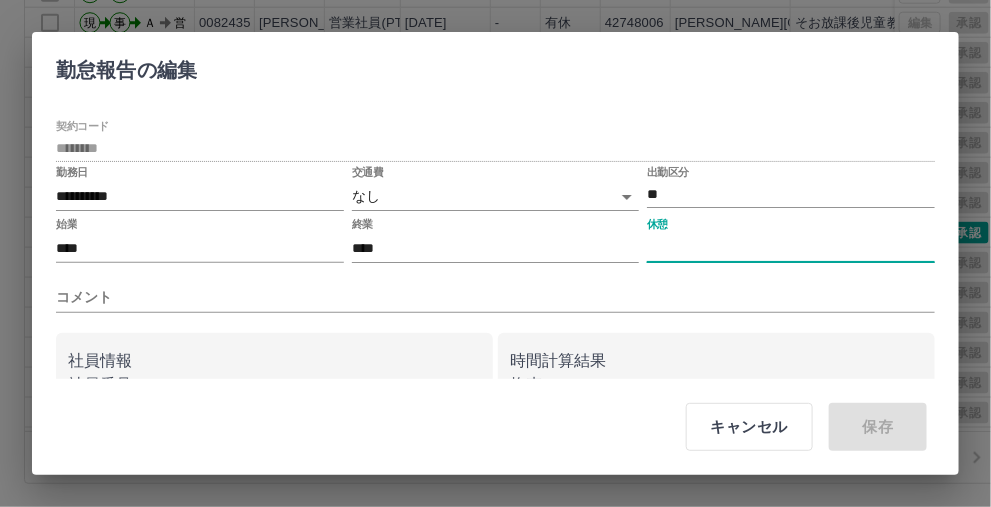 click on "休憩" at bounding box center (791, 248) 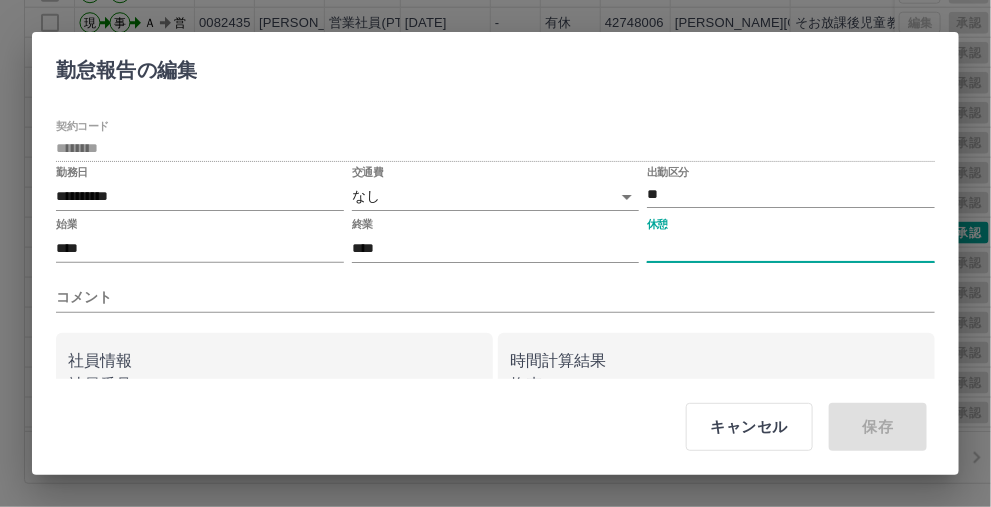 type on "****" 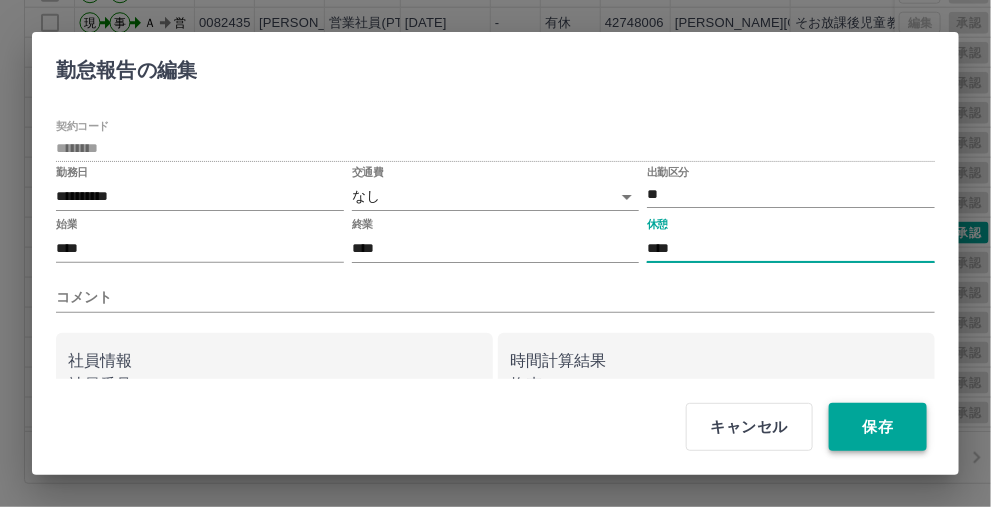 click on "保存" at bounding box center (878, 427) 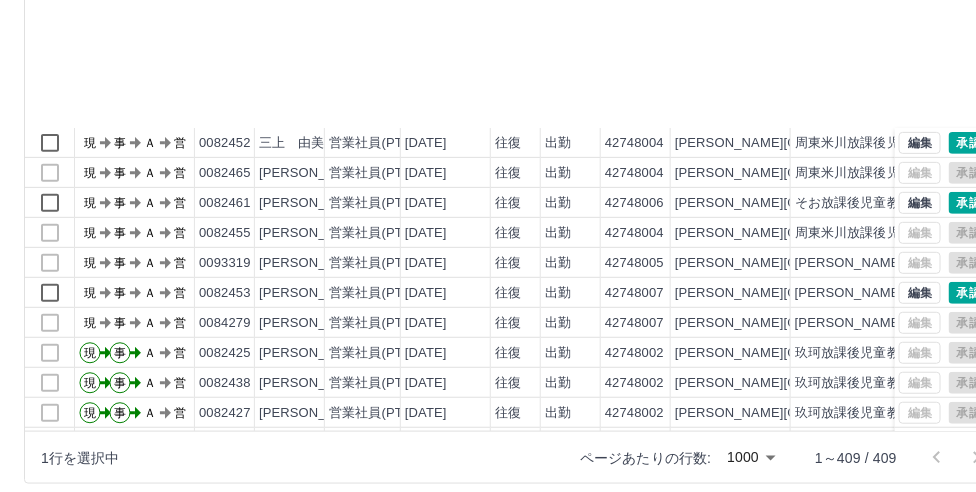 scroll, scrollTop: 11770, scrollLeft: 0, axis: vertical 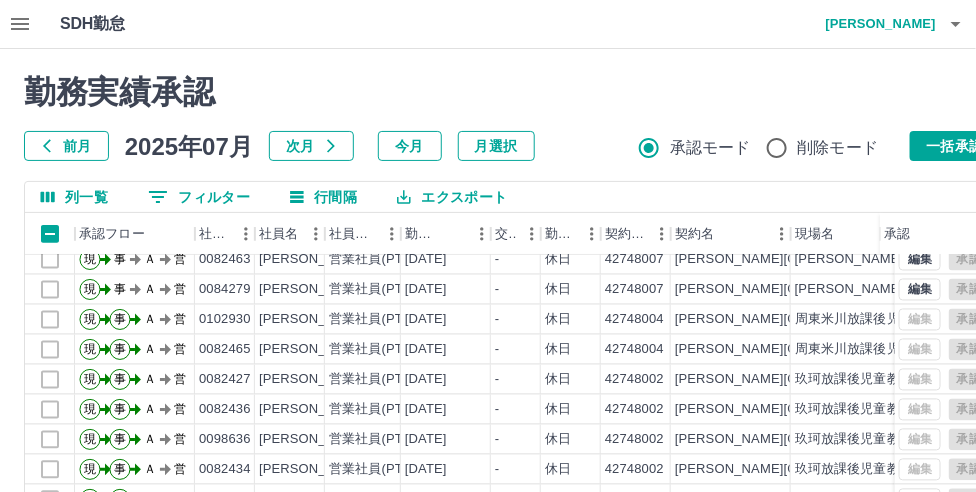 click on "0 フィルター" at bounding box center (199, 197) 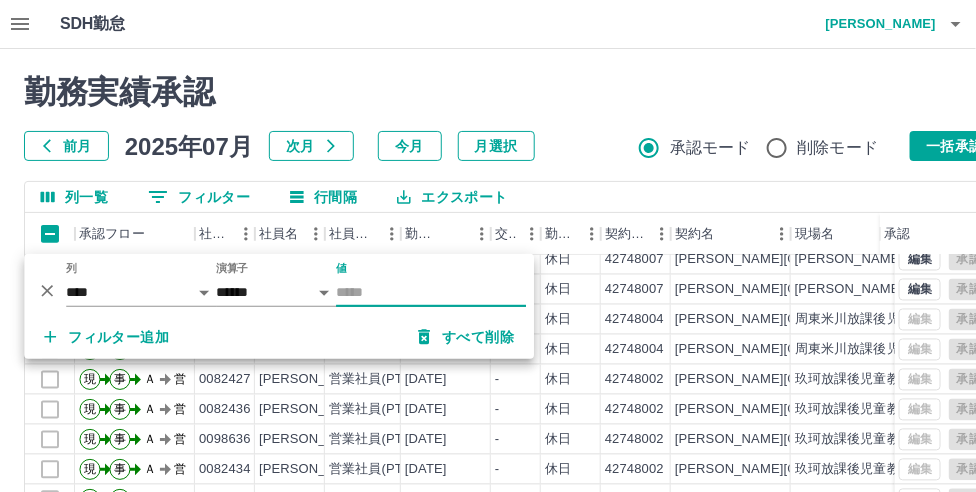 click on "値" at bounding box center [431, 292] 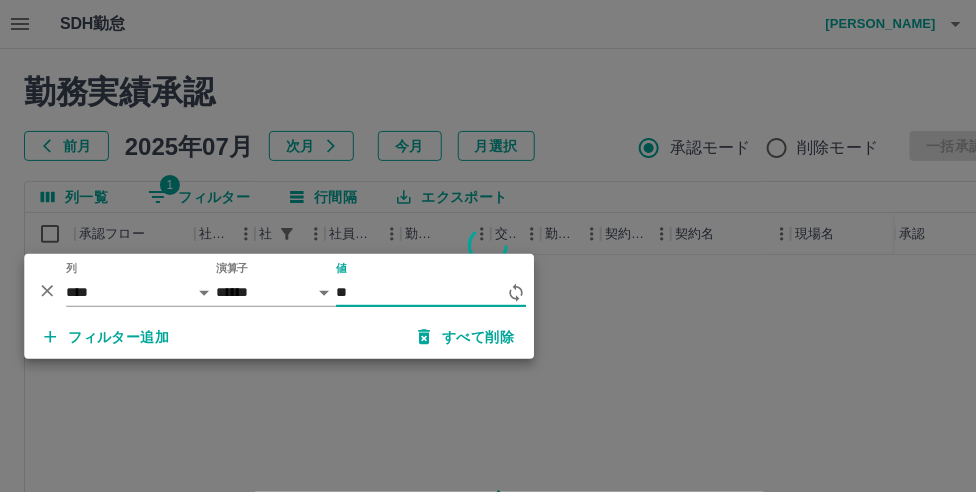 scroll, scrollTop: 0, scrollLeft: 0, axis: both 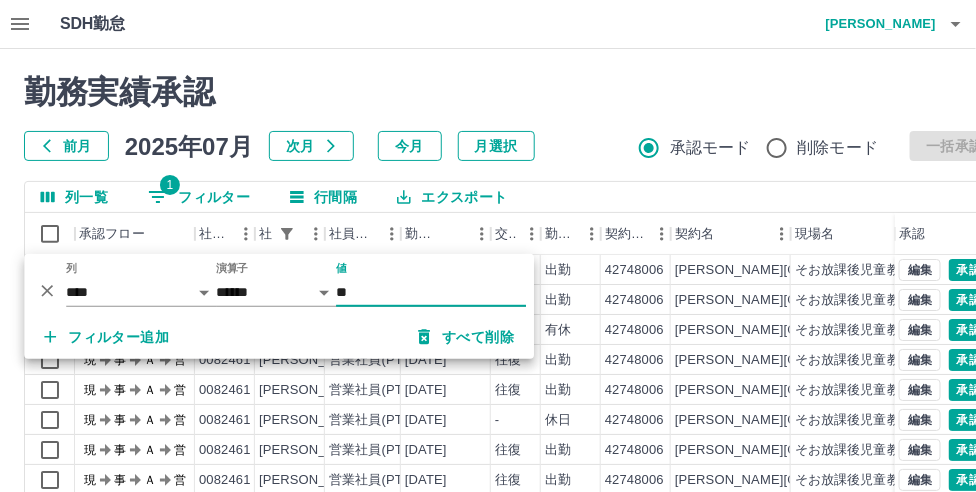 type on "**" 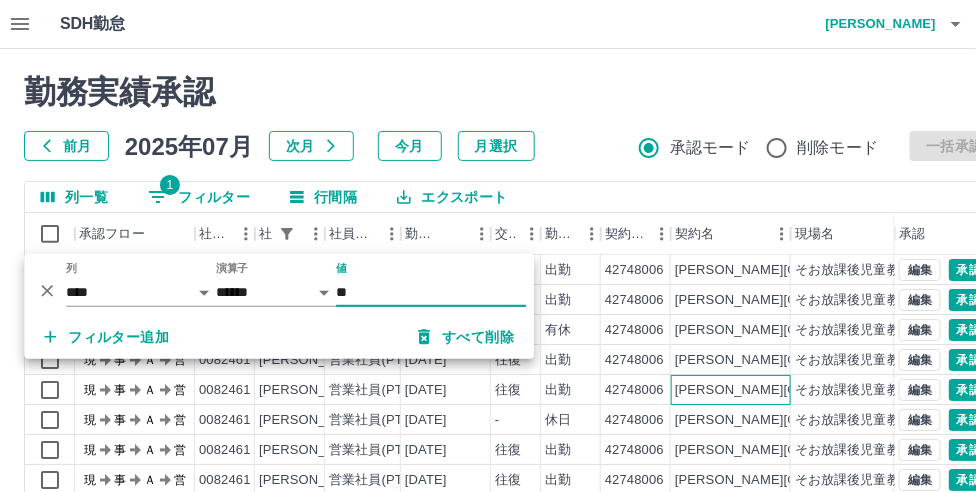 click on "[PERSON_NAME][GEOGRAPHIC_DATA]" at bounding box center [731, 390] 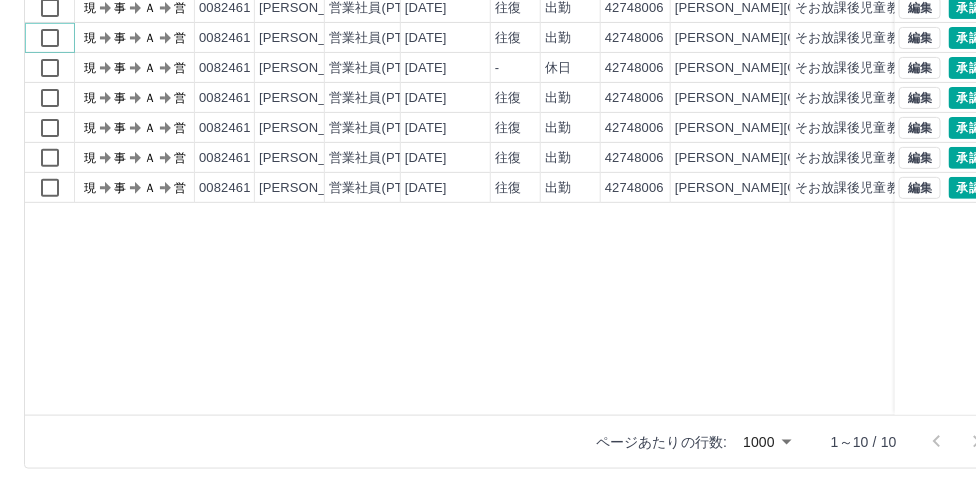 scroll, scrollTop: 0, scrollLeft: 0, axis: both 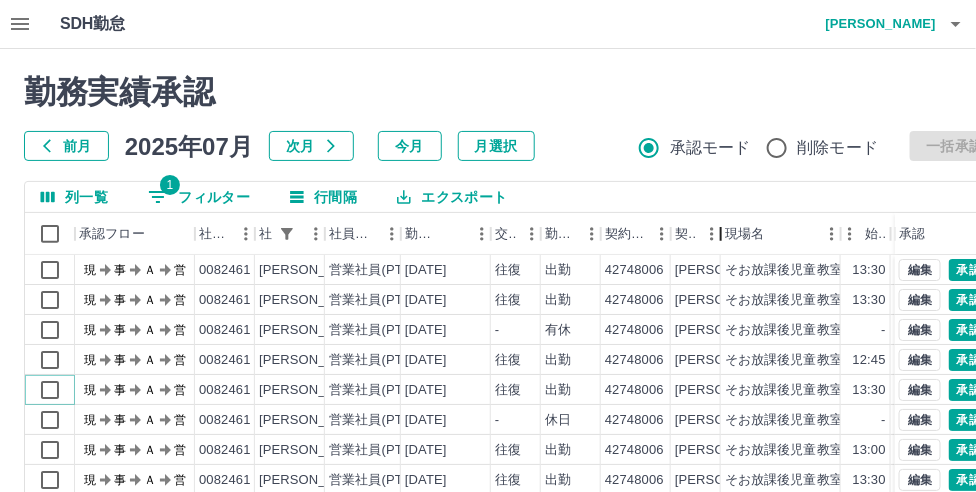 drag, startPoint x: 792, startPoint y: 248, endPoint x: 665, endPoint y: 249, distance: 127.00394 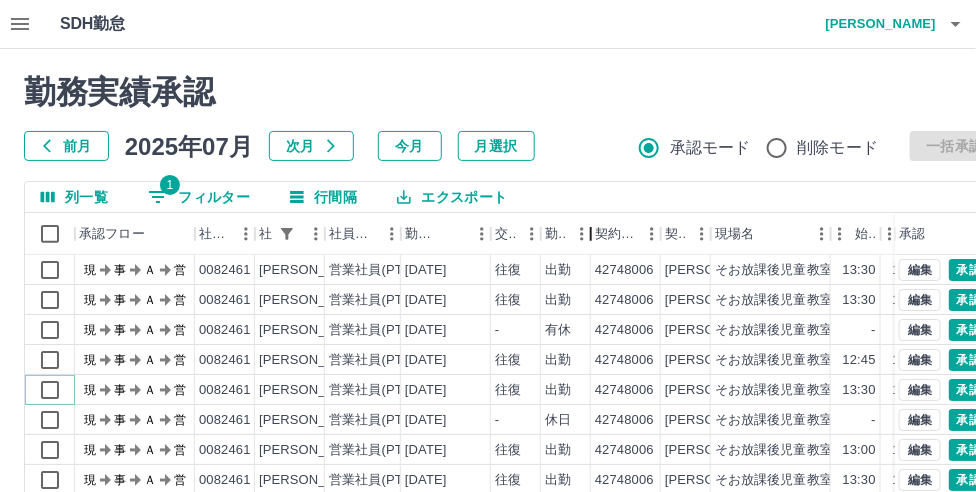 drag, startPoint x: 603, startPoint y: 244, endPoint x: 534, endPoint y: 248, distance: 69.115845 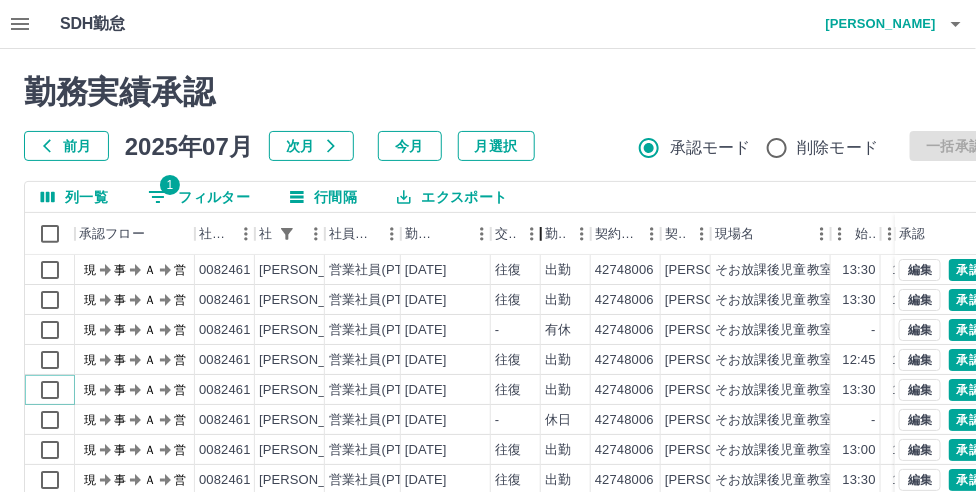 drag, startPoint x: 531, startPoint y: 245, endPoint x: 493, endPoint y: 249, distance: 38.209946 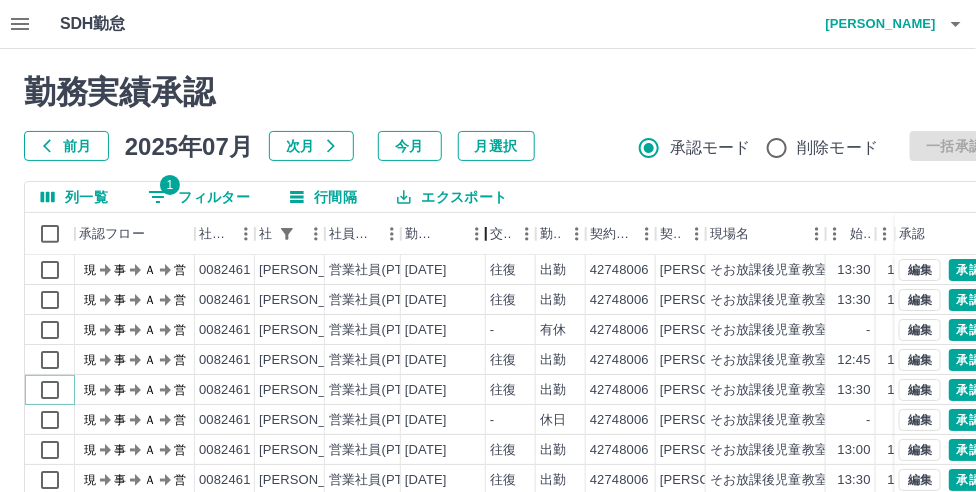 drag, startPoint x: 486, startPoint y: 246, endPoint x: 481, endPoint y: 259, distance: 13.928389 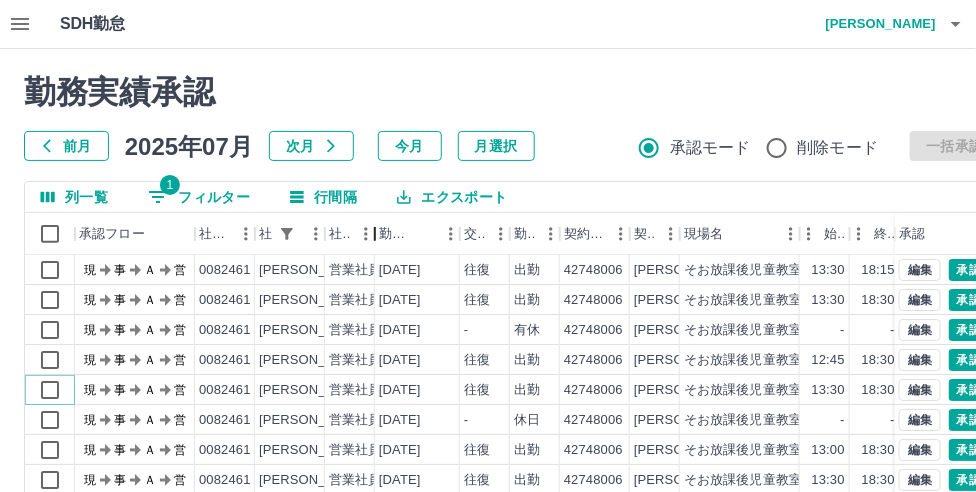 drag, startPoint x: 401, startPoint y: 245, endPoint x: 333, endPoint y: 259, distance: 69.426216 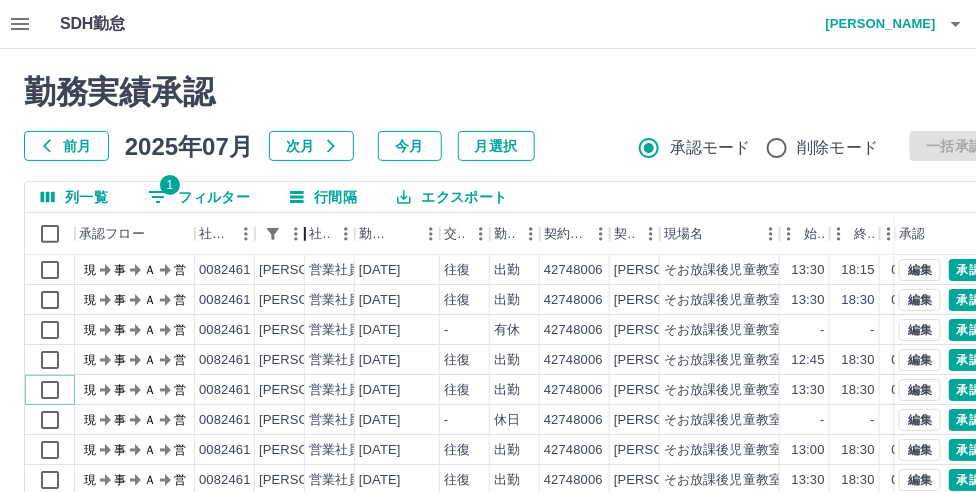 drag, startPoint x: 324, startPoint y: 247, endPoint x: 268, endPoint y: 254, distance: 56.435802 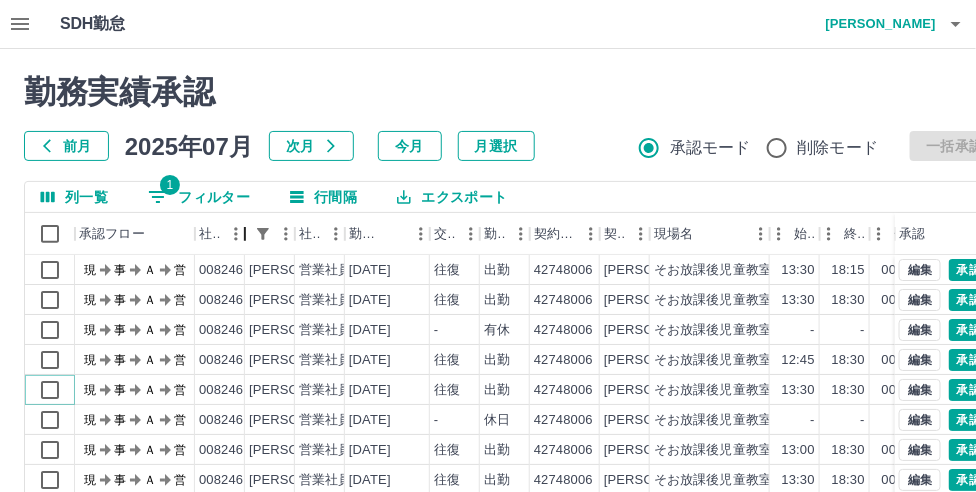 drag, startPoint x: 257, startPoint y: 252, endPoint x: 191, endPoint y: 257, distance: 66.189125 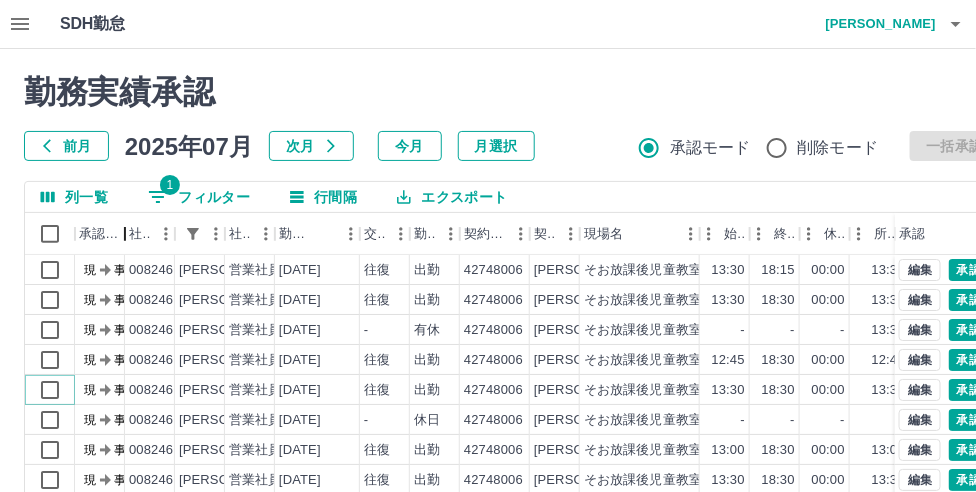 click on "承認フロー 社員番号 社員名 社員区分 勤務日 交通費 勤務区分 契約コード 契約名 現場名 始業 終業 休憩 所定開始 所定終業 所定休憩 拘束 勤務" at bounding box center [577, 234] 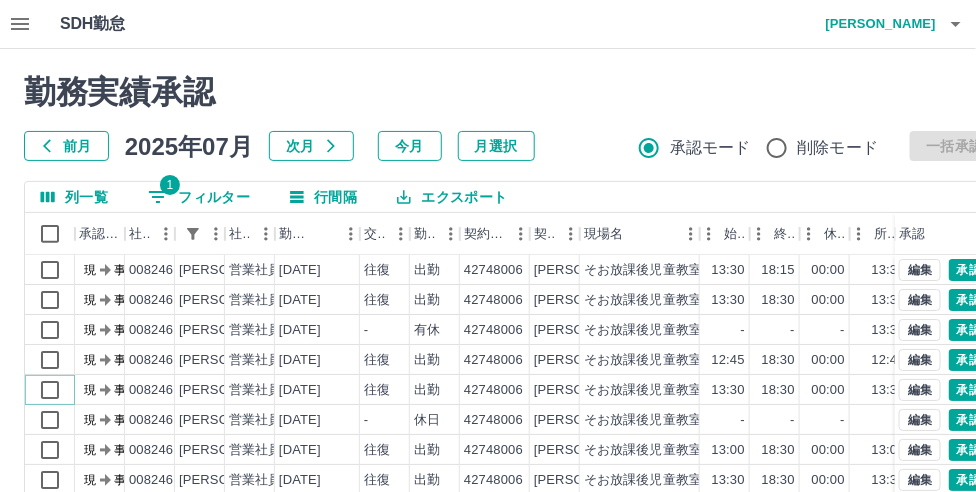scroll, scrollTop: 100, scrollLeft: 0, axis: vertical 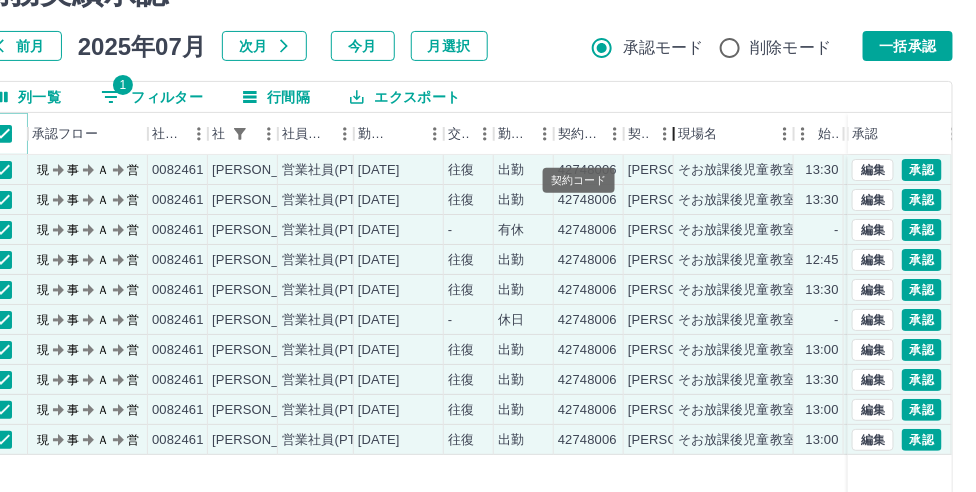 drag, startPoint x: 741, startPoint y: 141, endPoint x: 566, endPoint y: 153, distance: 175.41095 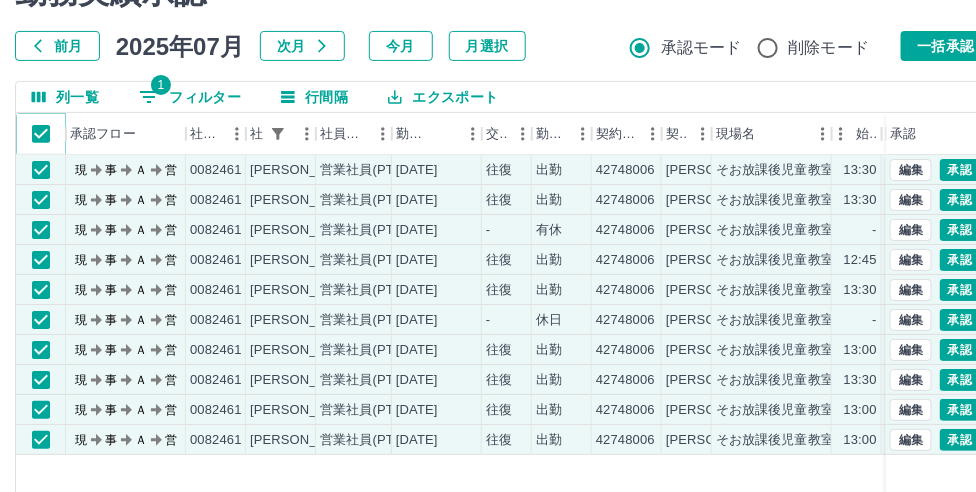 scroll, scrollTop: 100, scrollLeft: 0, axis: vertical 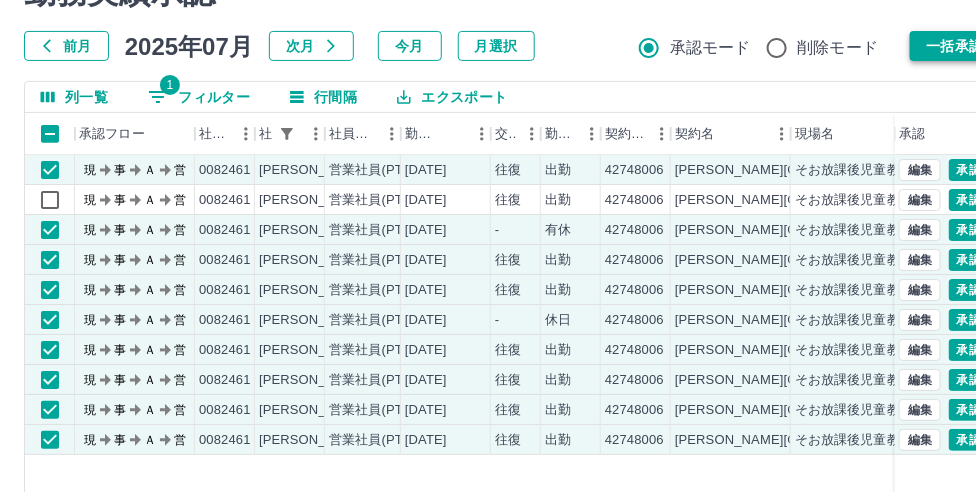 click on "一括承認" at bounding box center [955, 46] 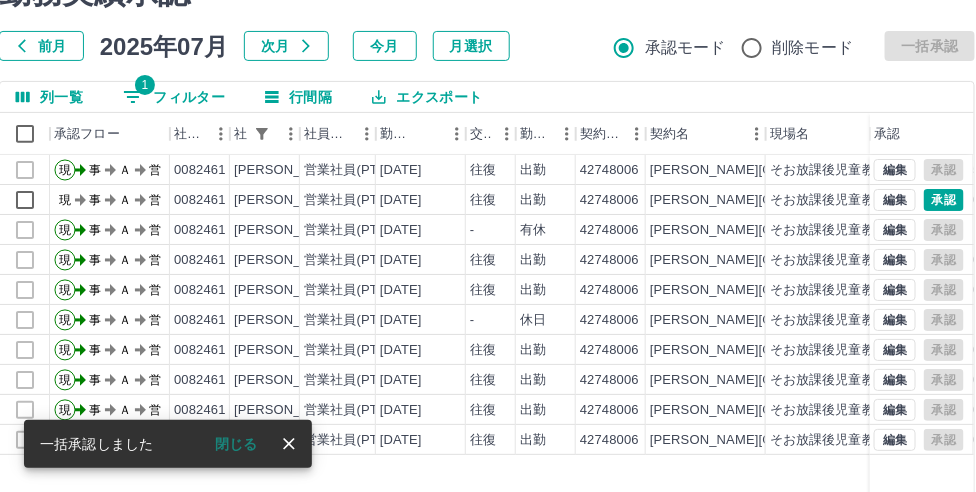 scroll, scrollTop: 100, scrollLeft: 47, axis: both 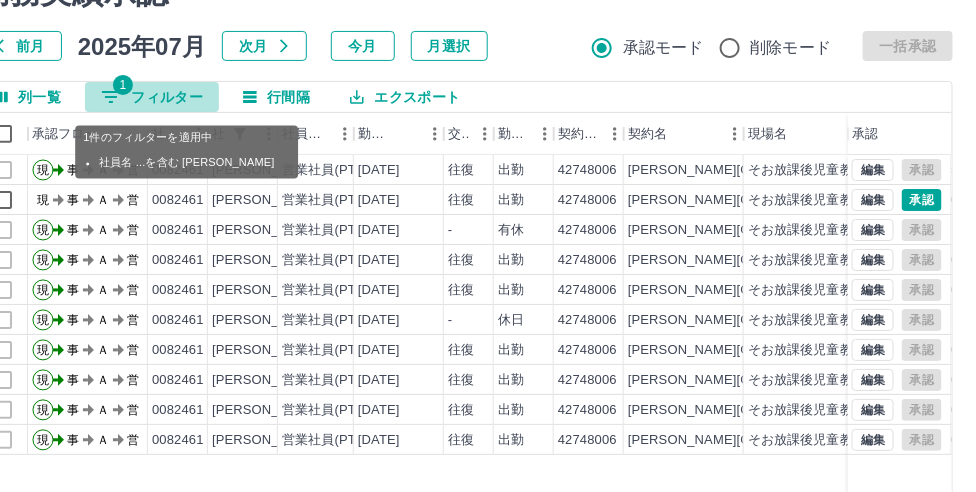click on "1 フィルター" at bounding box center (152, 97) 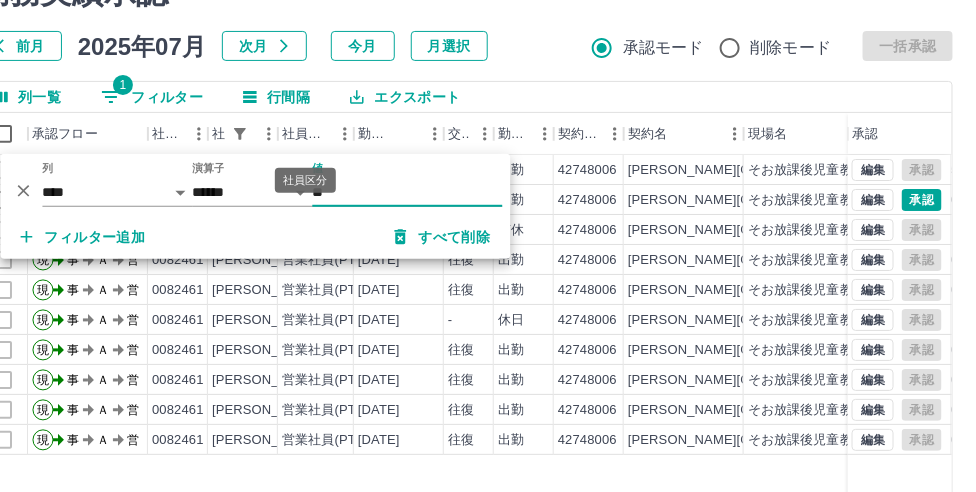 type on "*" 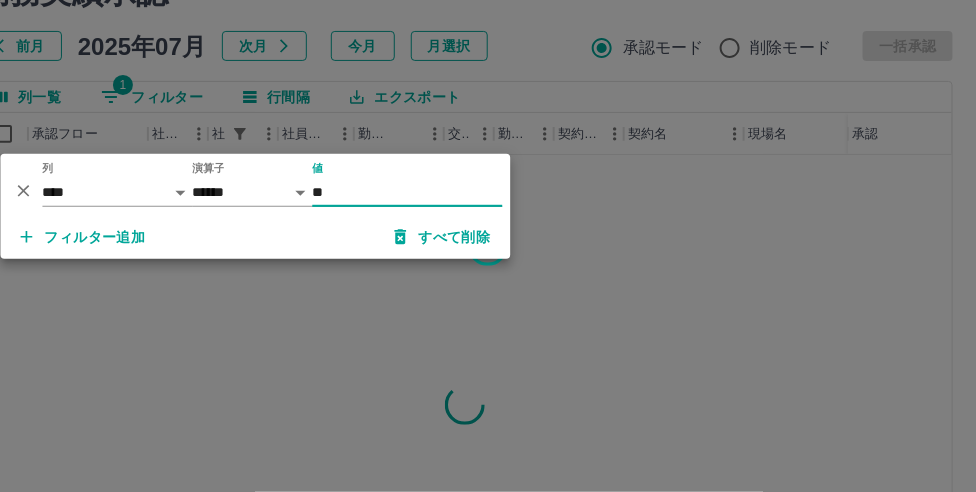 type on "**" 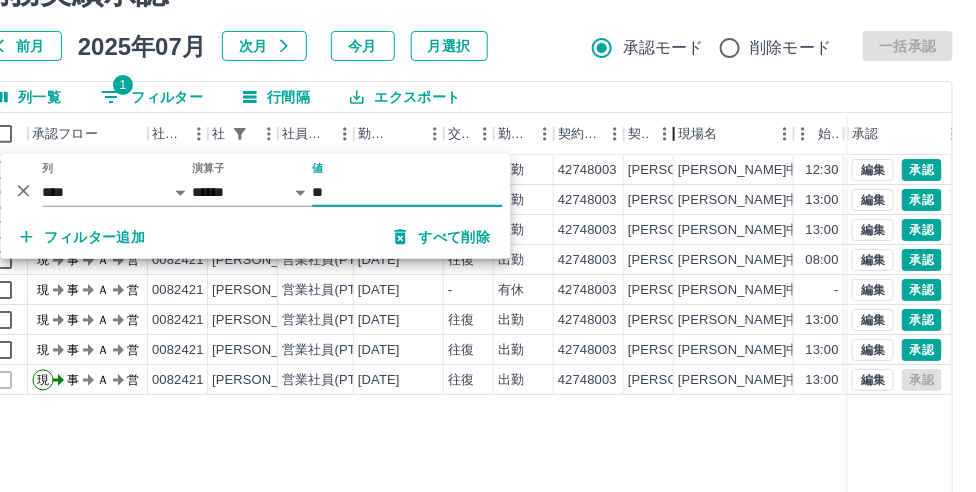 drag, startPoint x: 743, startPoint y: 139, endPoint x: 622, endPoint y: 140, distance: 121.004135 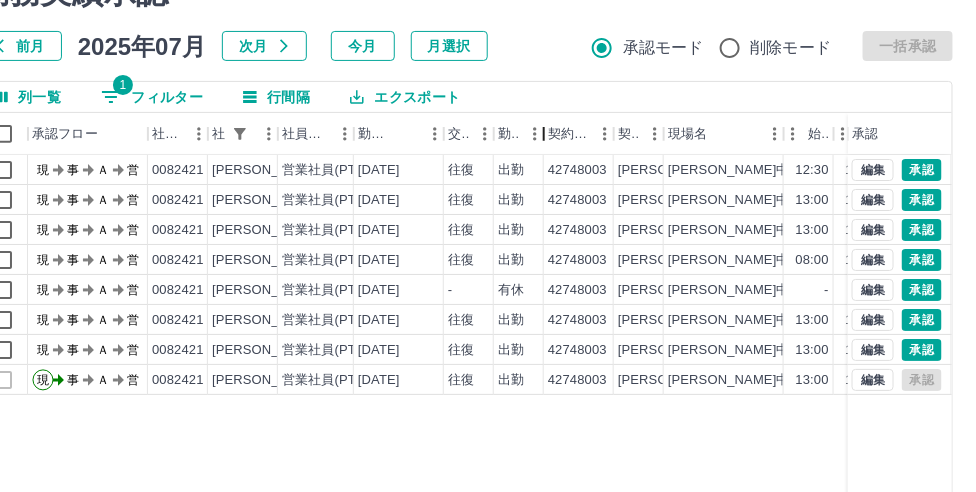 drag, startPoint x: 559, startPoint y: 150, endPoint x: 512, endPoint y: 161, distance: 48.270073 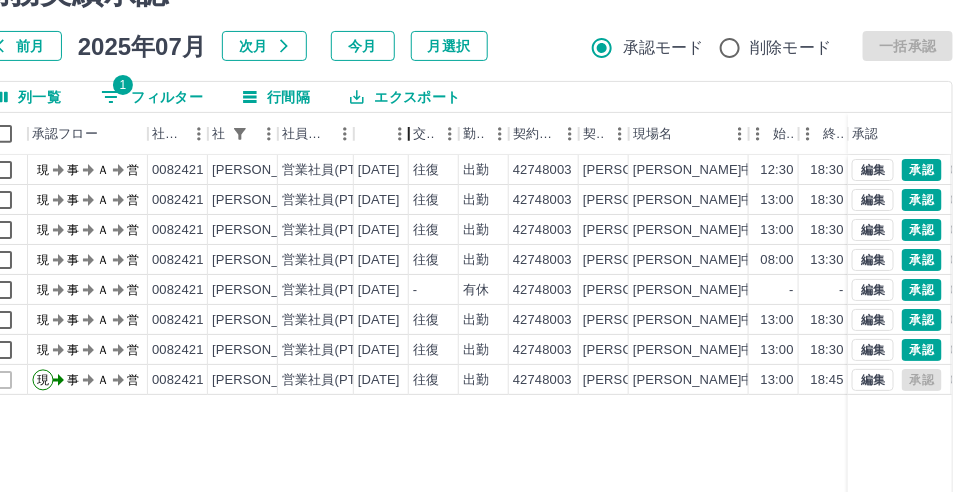 drag, startPoint x: 439, startPoint y: 147, endPoint x: 403, endPoint y: 159, distance: 37.94733 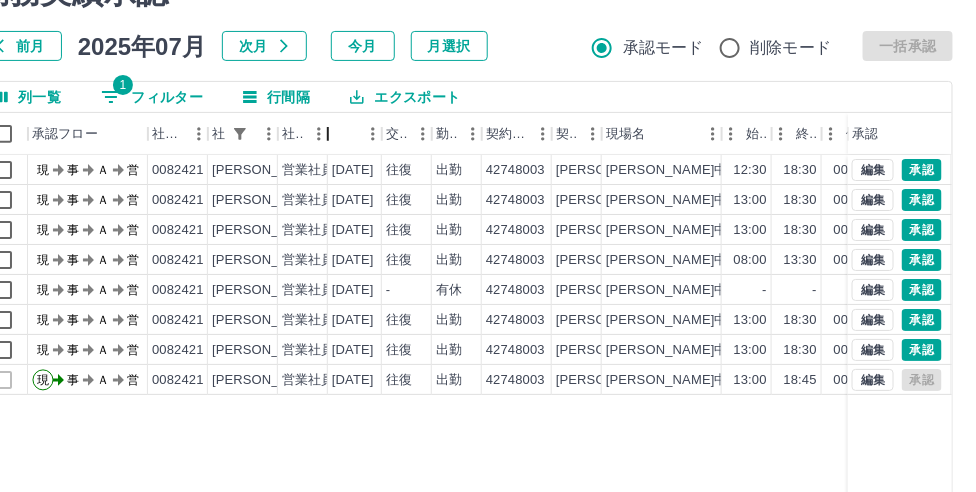drag, startPoint x: 351, startPoint y: 150, endPoint x: 274, endPoint y: 152, distance: 77.02597 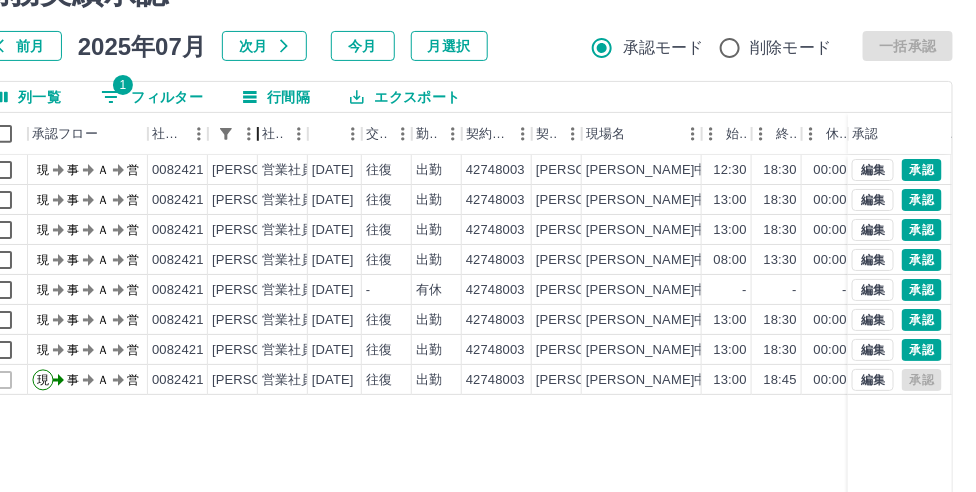 drag, startPoint x: 279, startPoint y: 146, endPoint x: 197, endPoint y: 162, distance: 83.546394 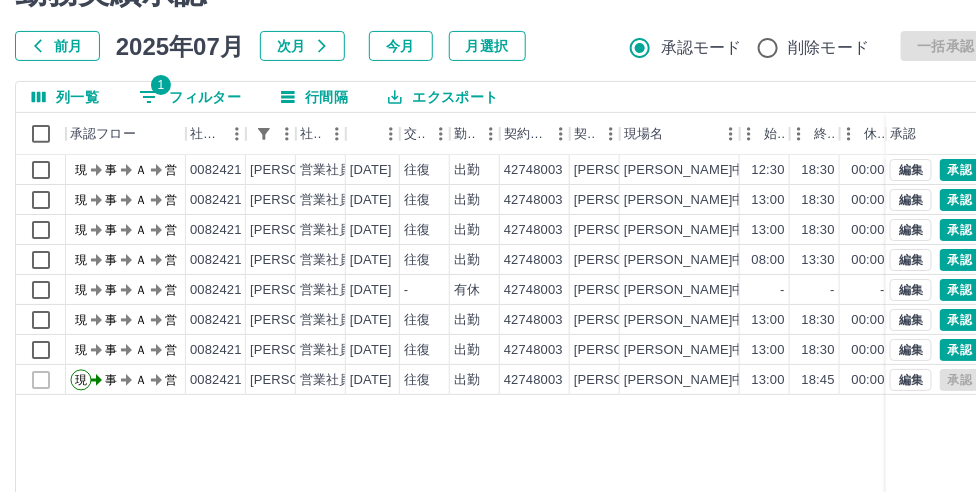 scroll, scrollTop: 100, scrollLeft: 0, axis: vertical 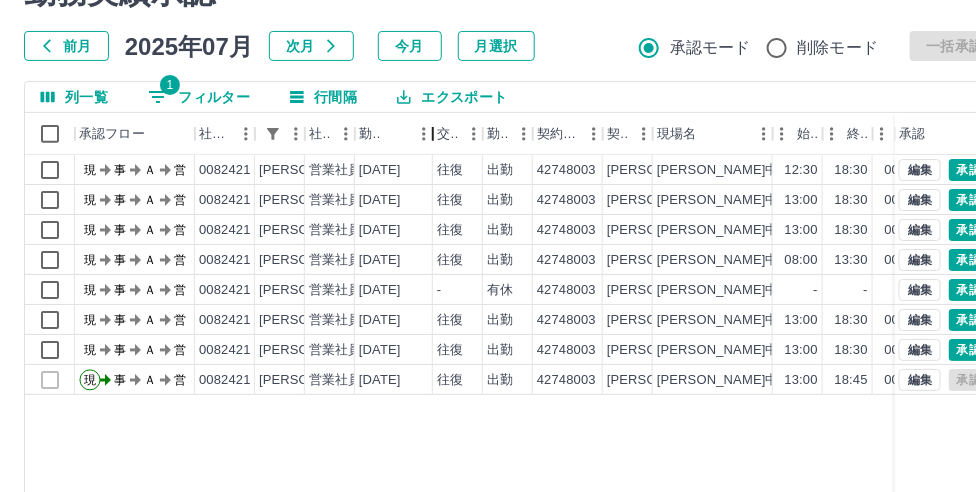 drag, startPoint x: 414, startPoint y: 148, endPoint x: 438, endPoint y: 149, distance: 24.020824 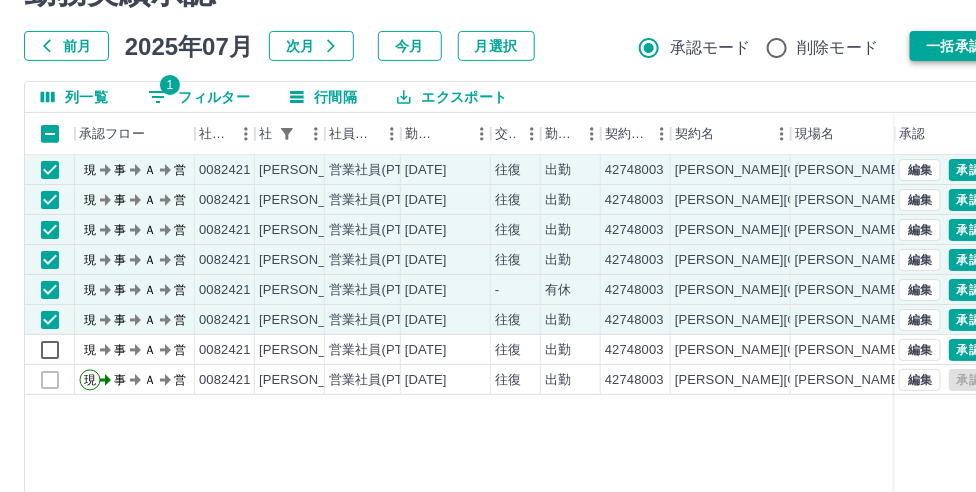 click on "一括承認" at bounding box center (955, 46) 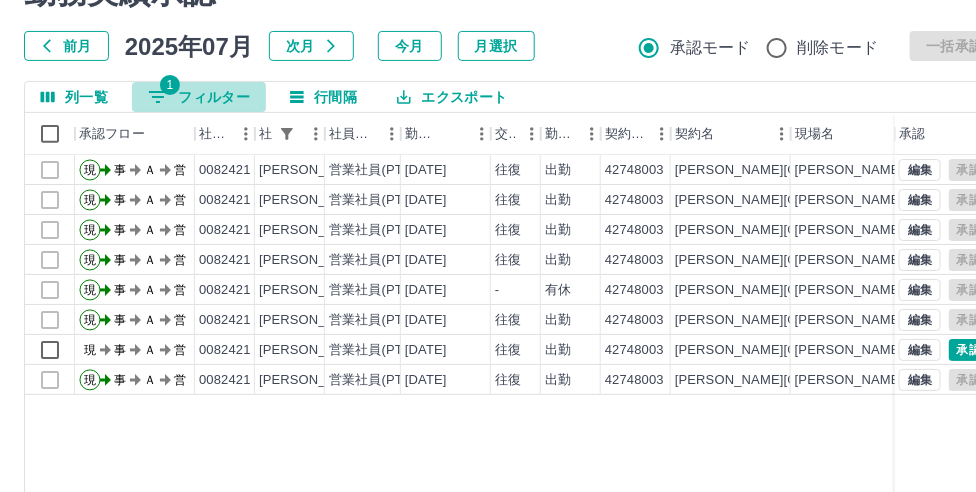 click on "1 フィルター" at bounding box center (199, 97) 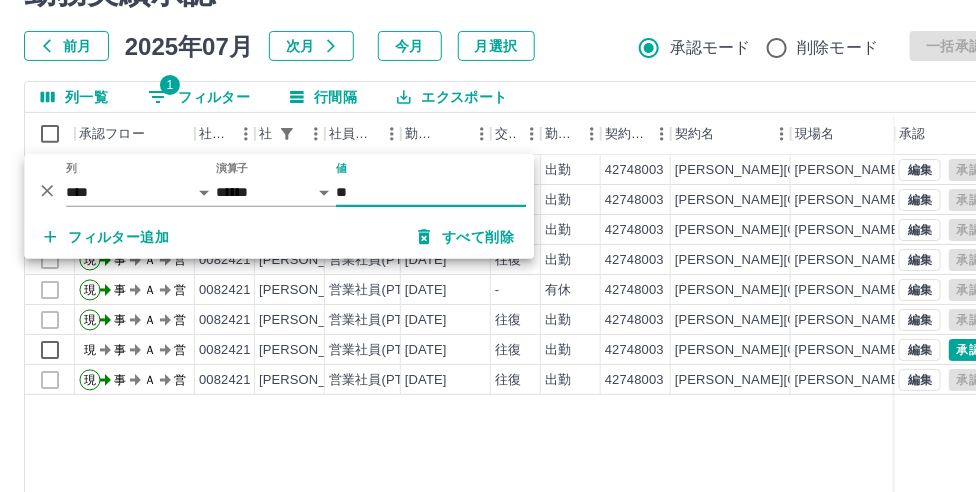 type on "*" 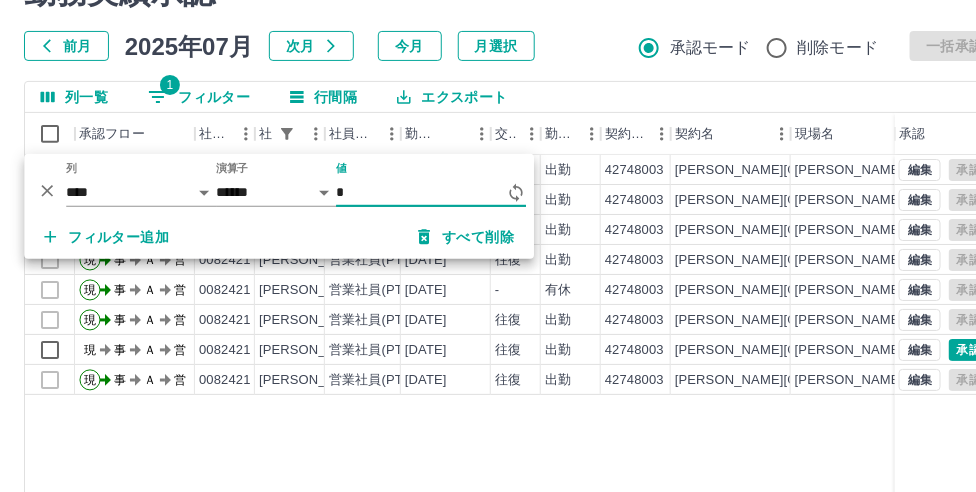 type 